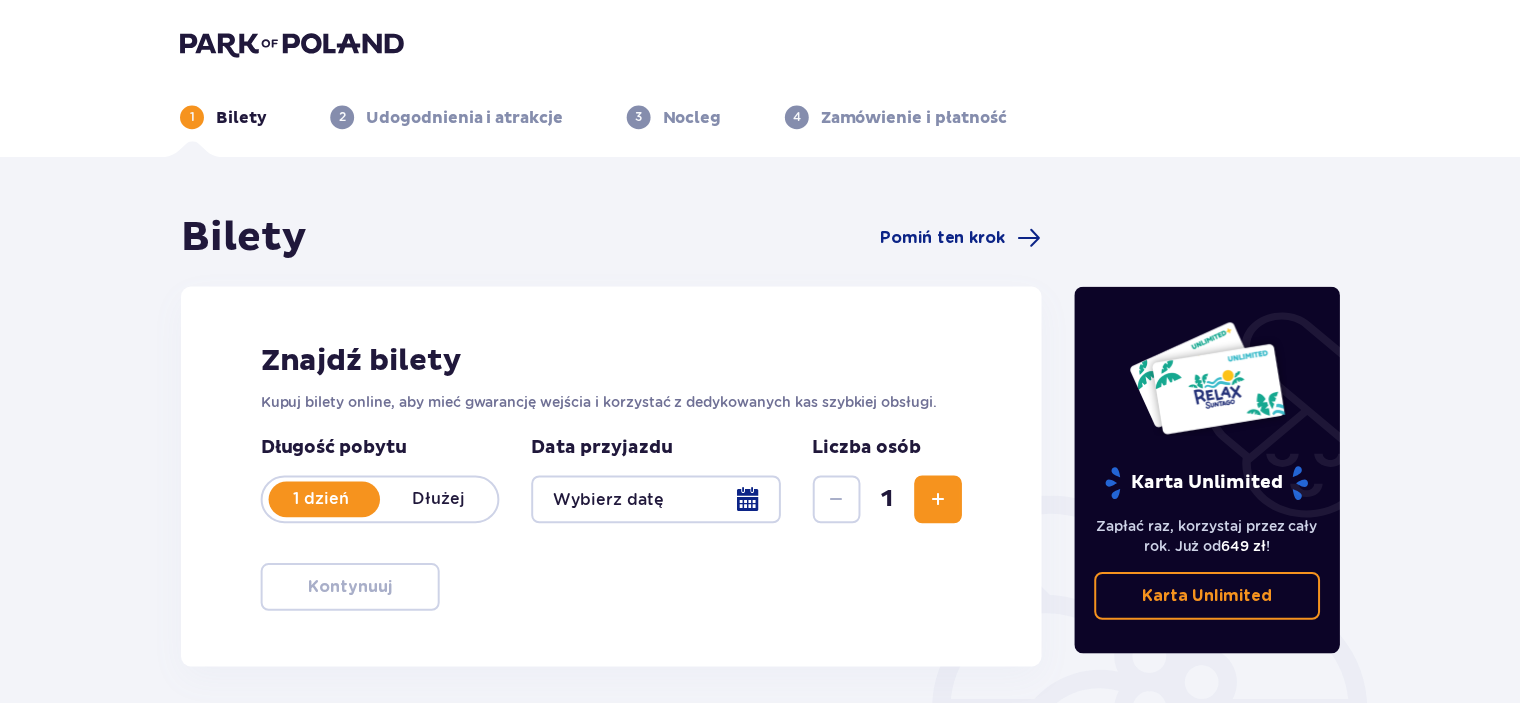 scroll, scrollTop: 0, scrollLeft: 0, axis: both 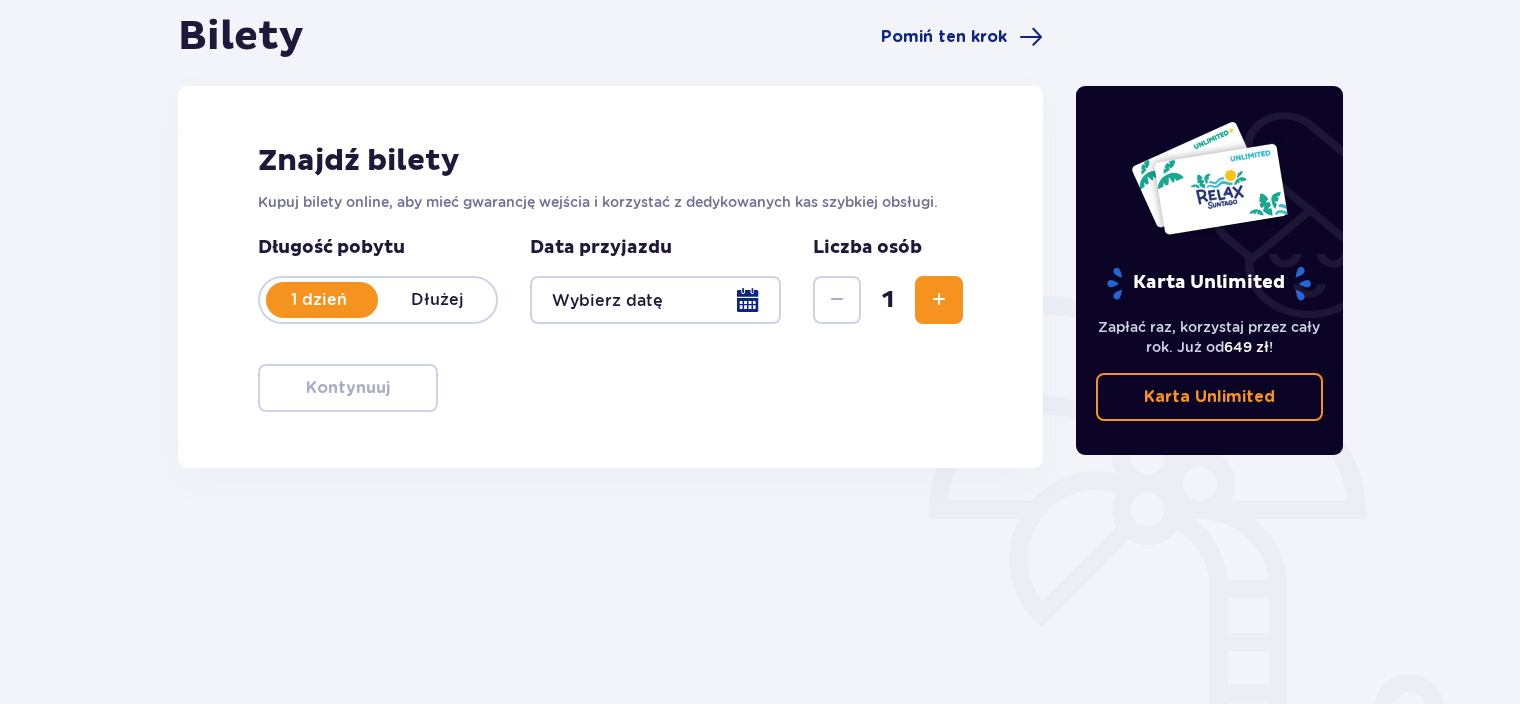 click at bounding box center [655, 300] 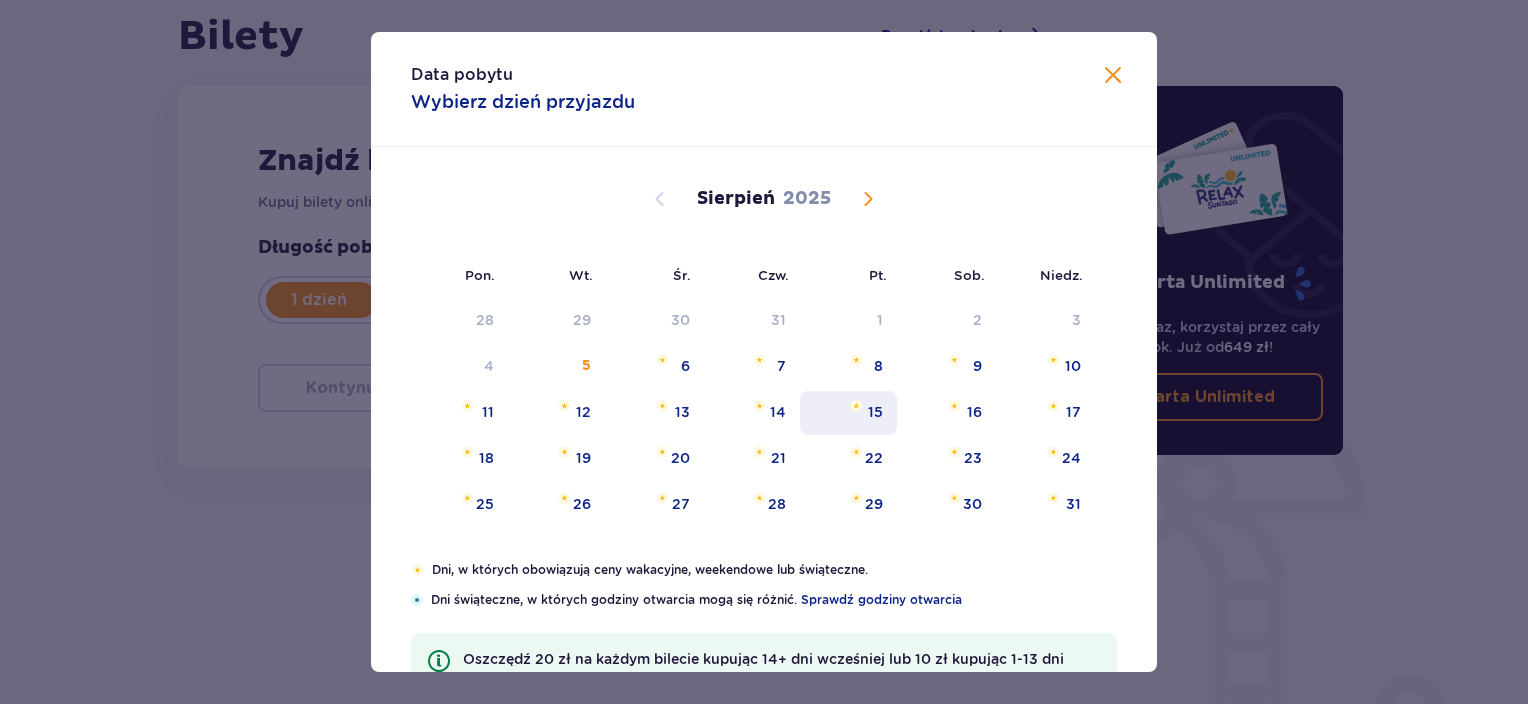 click on "8" at bounding box center [848, 367] 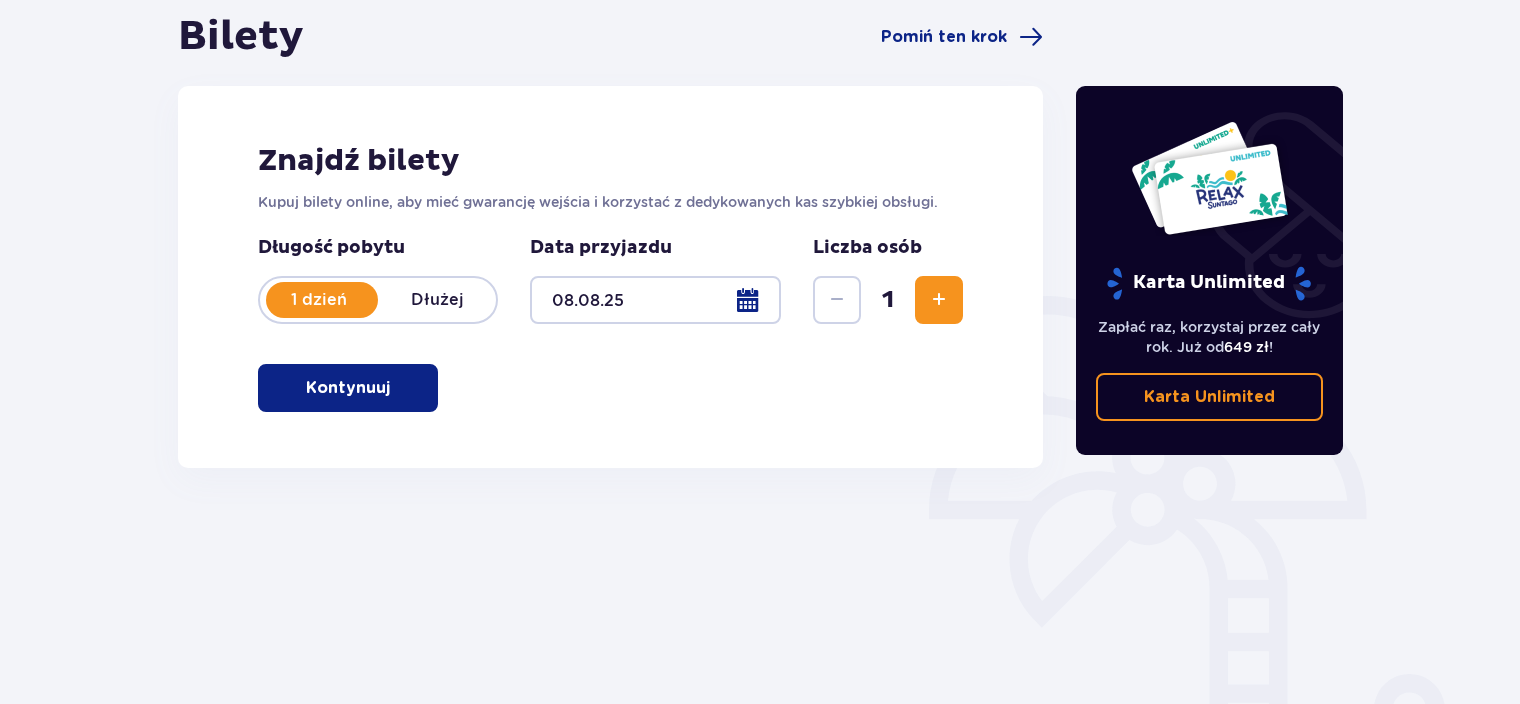 click at bounding box center (939, 300) 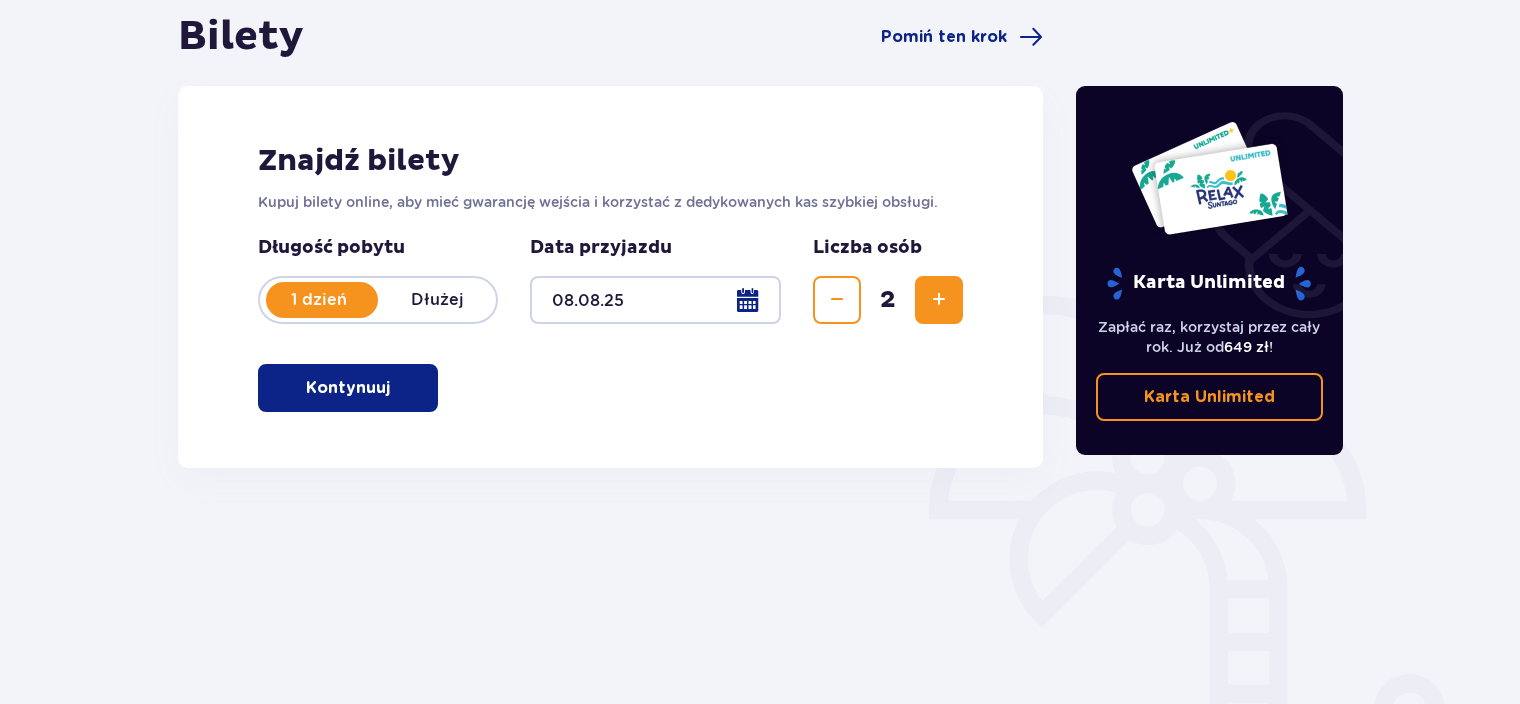 click on "Dłużej" at bounding box center (437, 300) 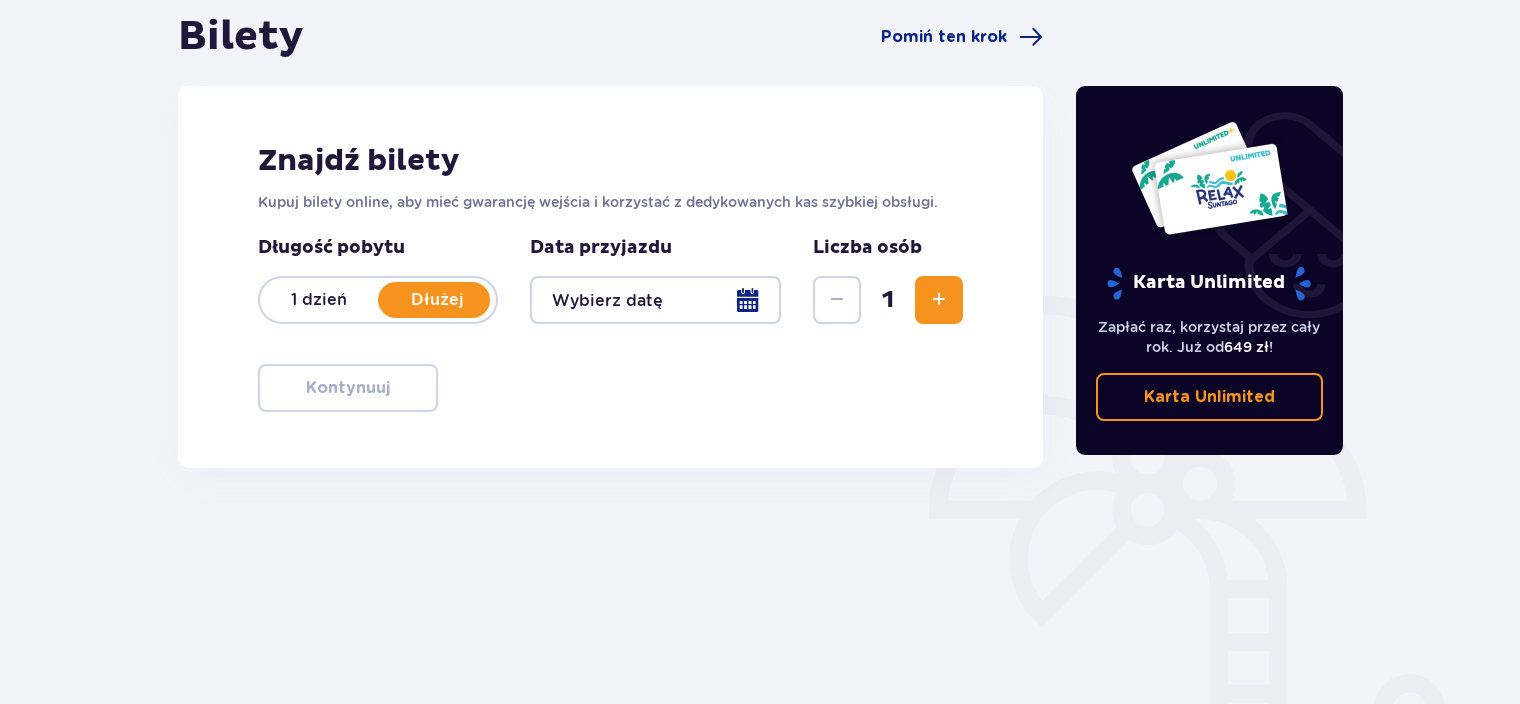 click at bounding box center [655, 300] 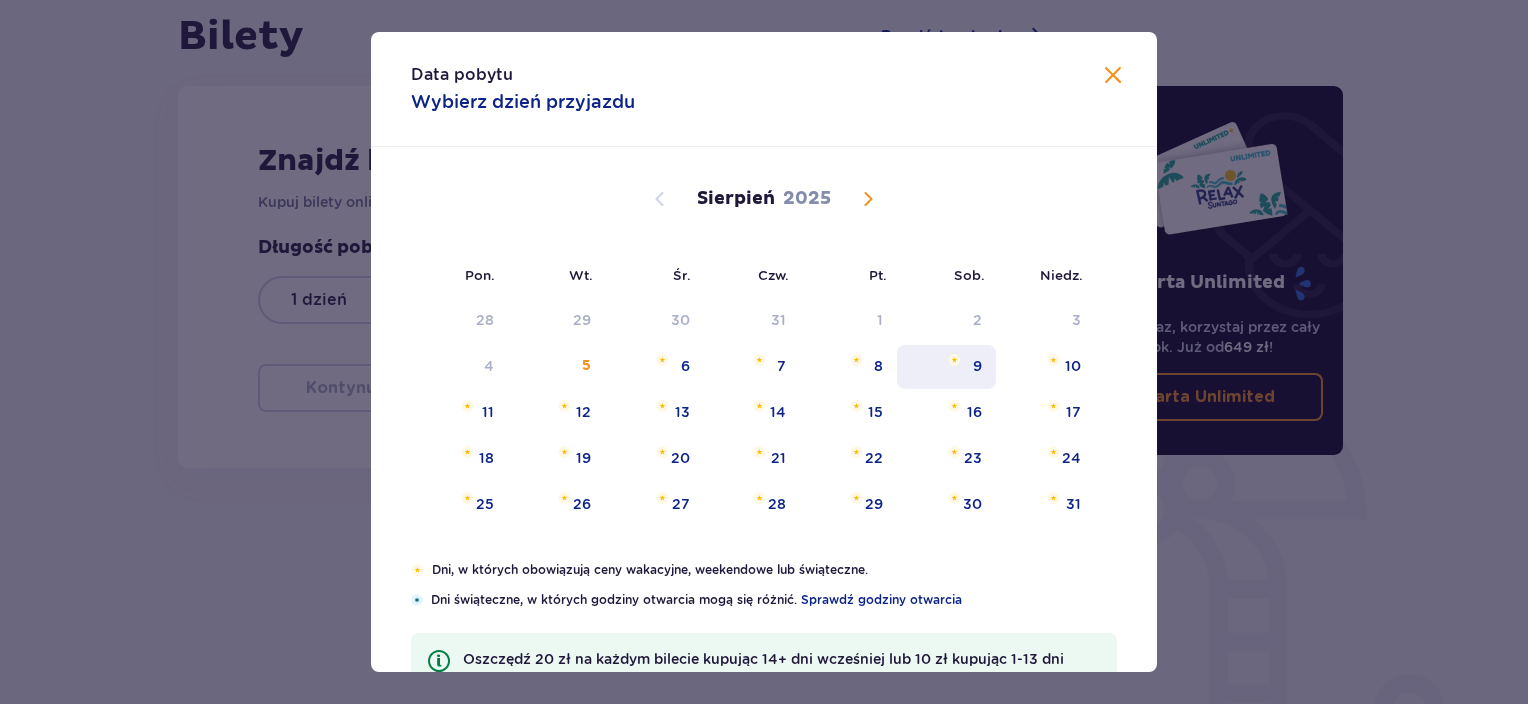 click on "9" at bounding box center [946, 367] 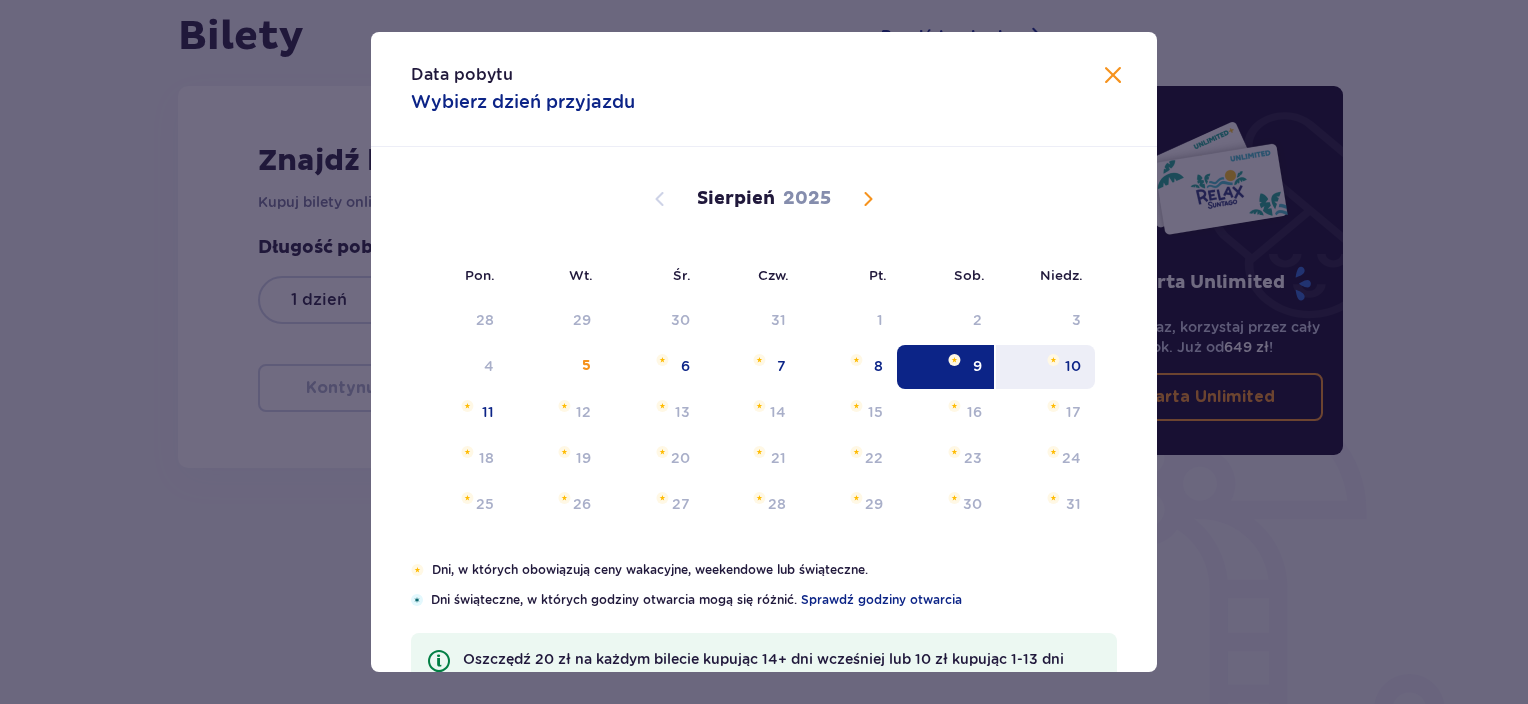 click on "10" at bounding box center (1073, 366) 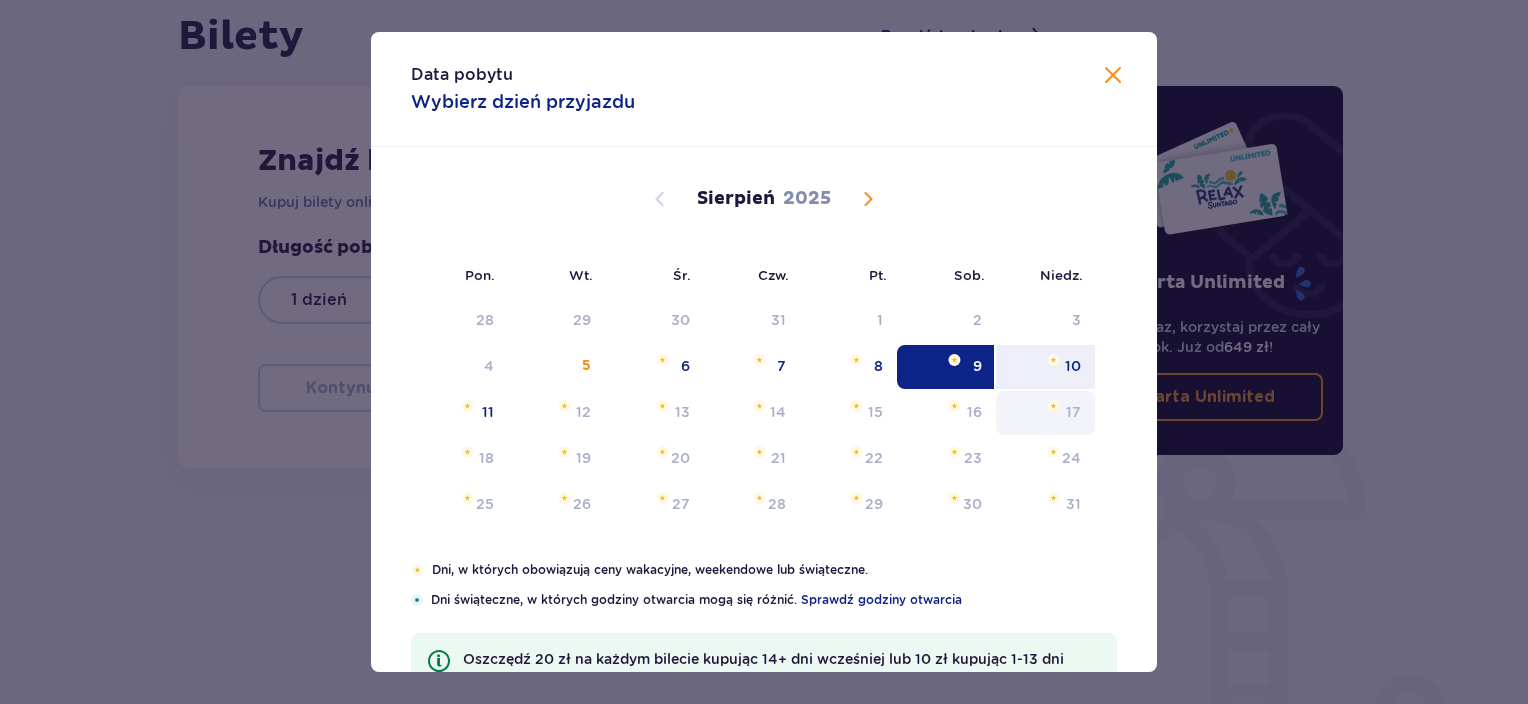 type on "[DATE] - [DATE]" 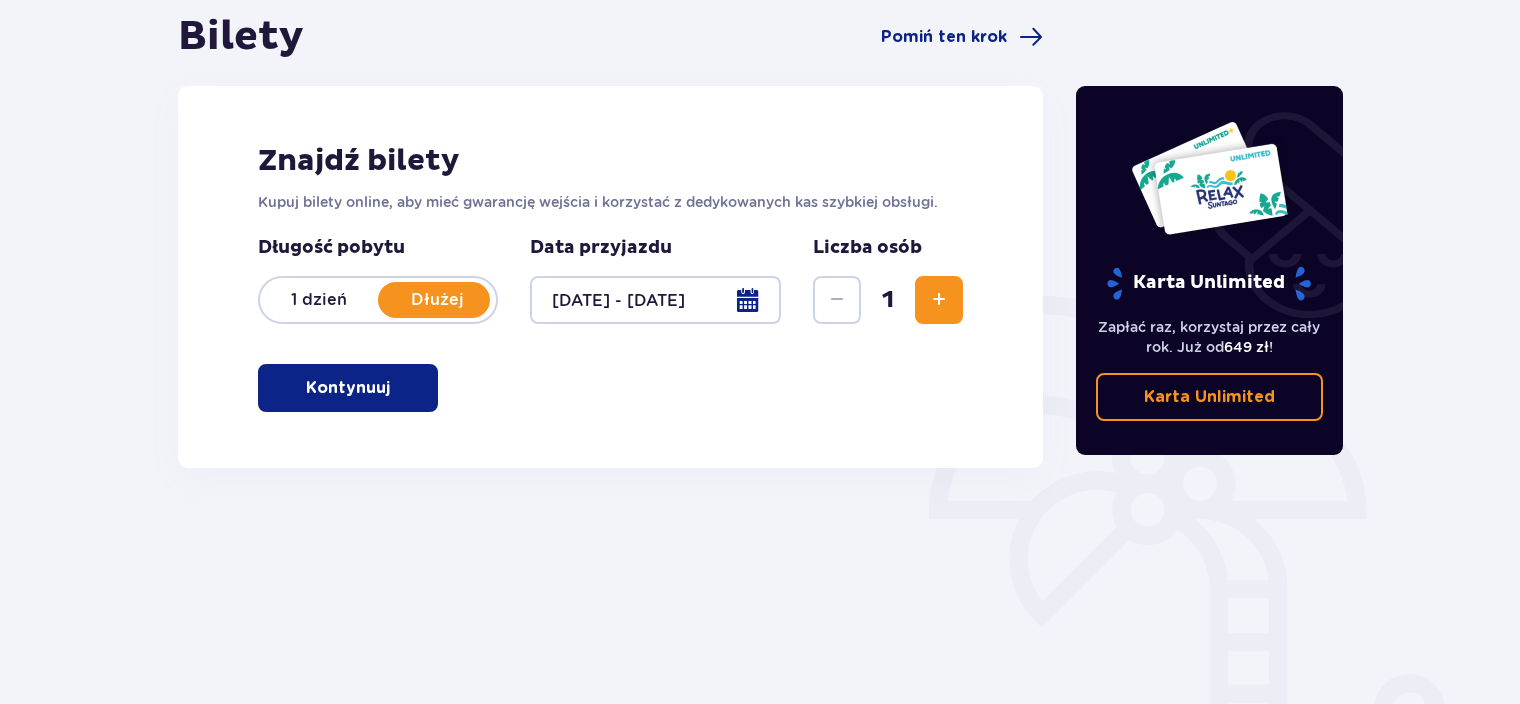 click at bounding box center (939, 300) 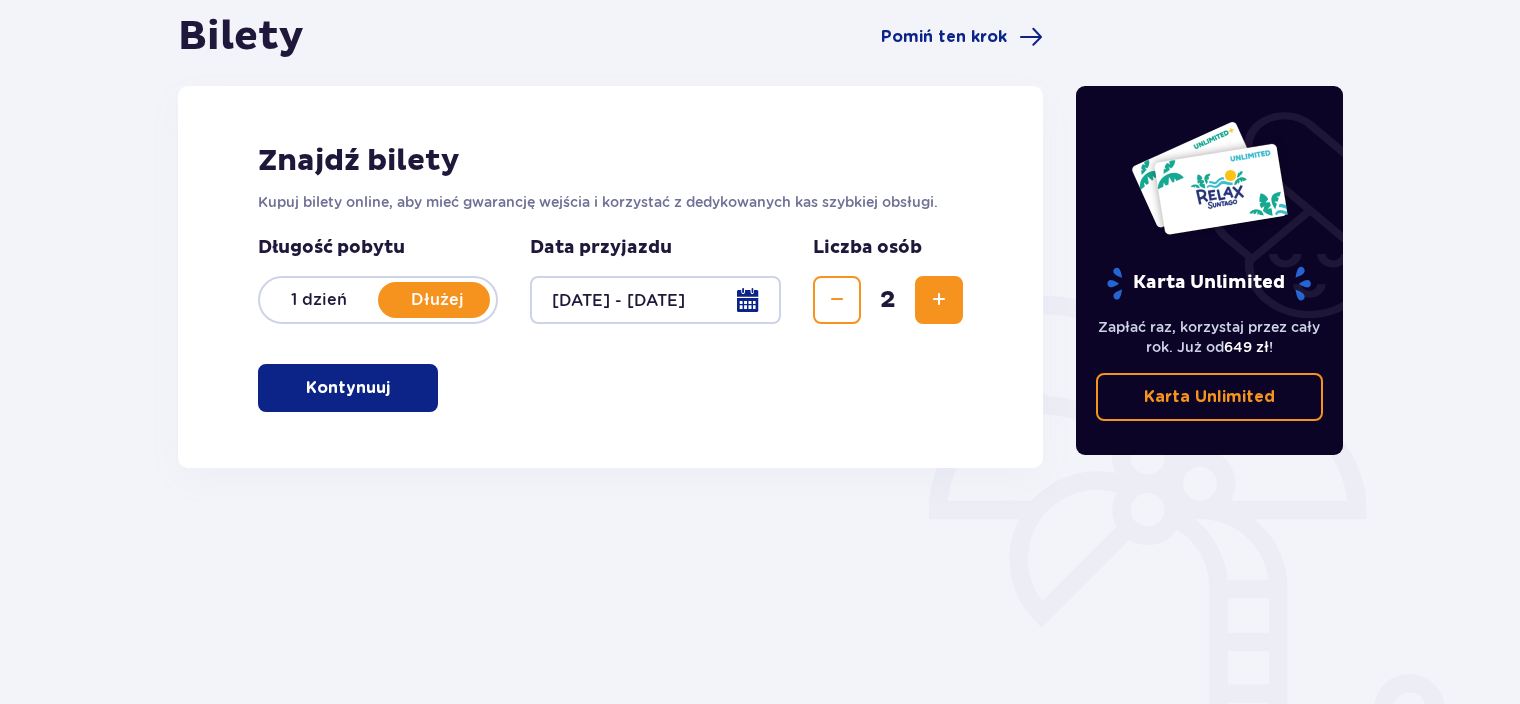 click on "Kontynuuj" at bounding box center [348, 388] 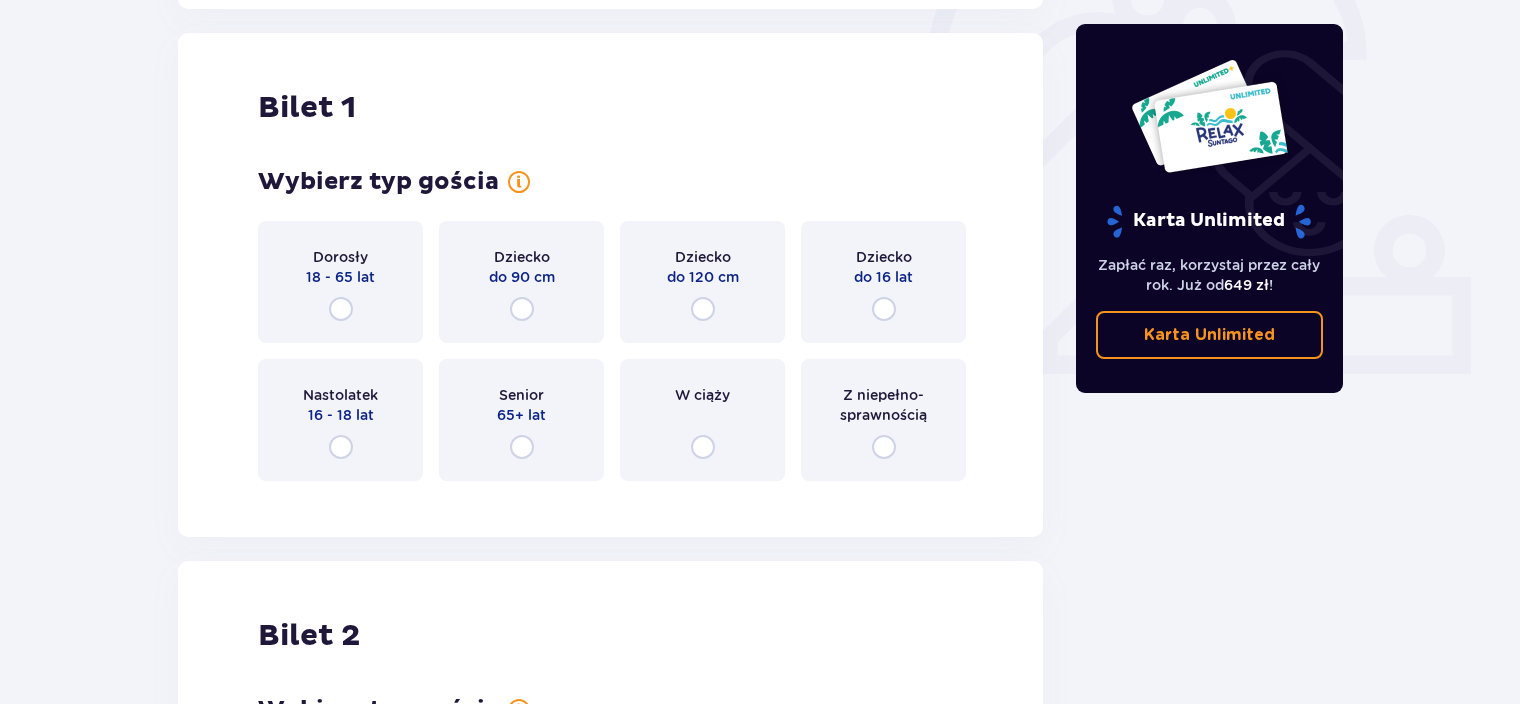 scroll, scrollTop: 668, scrollLeft: 0, axis: vertical 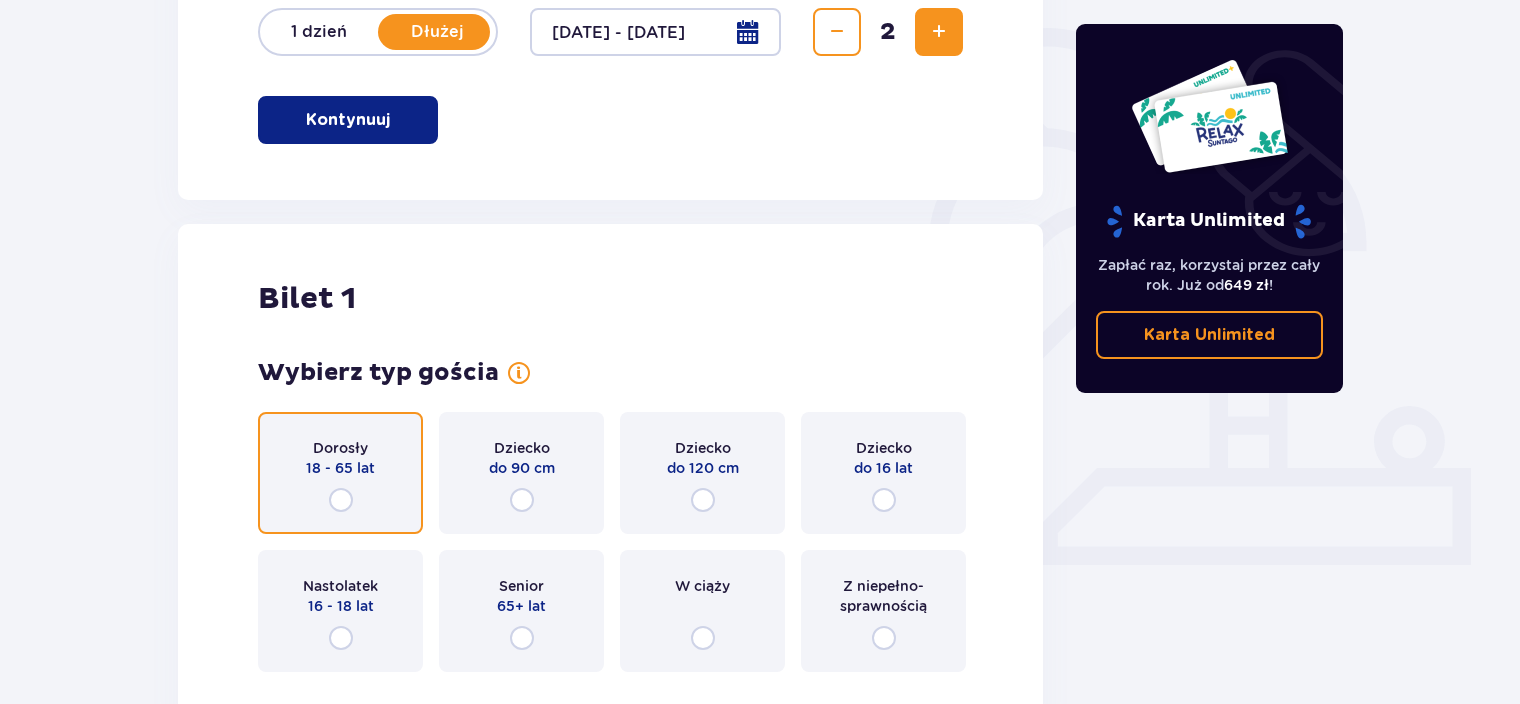 click at bounding box center (341, 500) 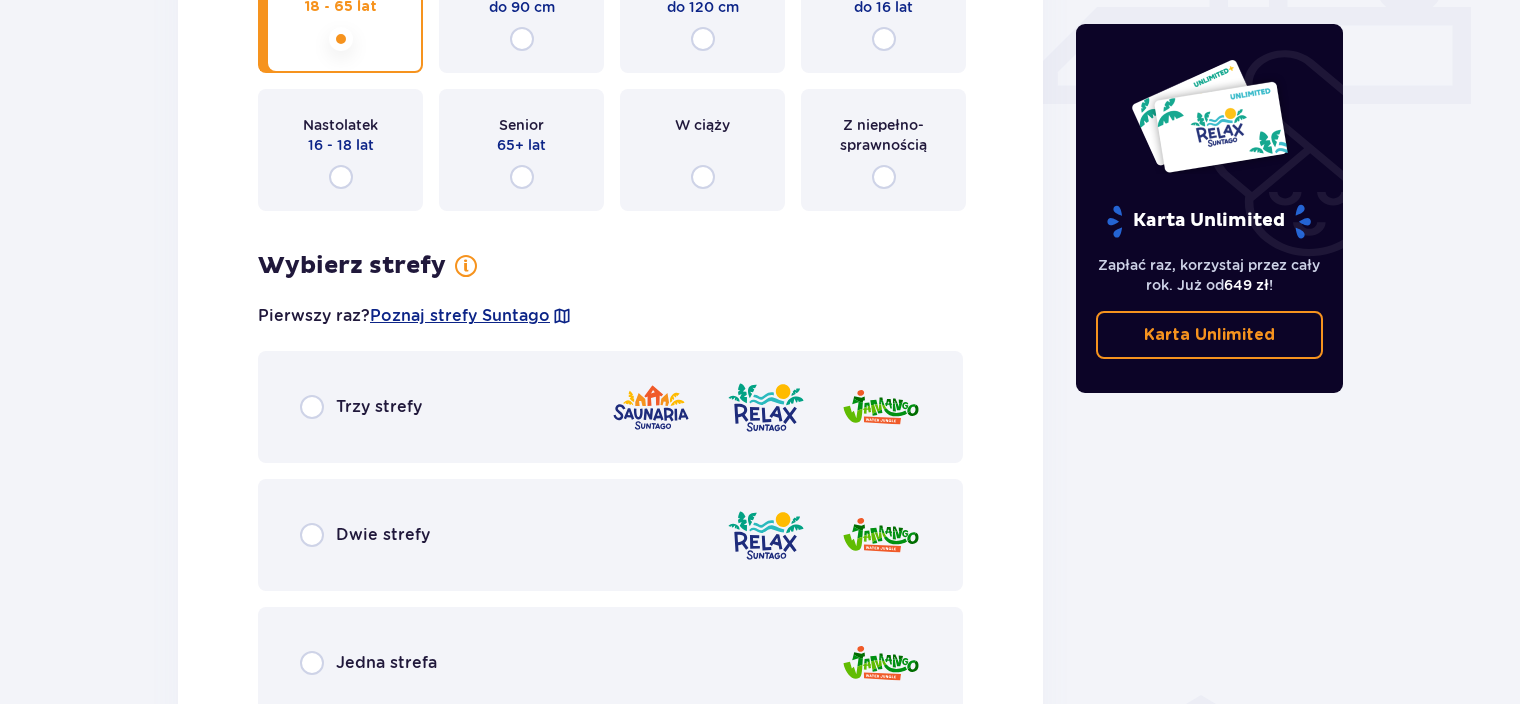 scroll, scrollTop: 856, scrollLeft: 0, axis: vertical 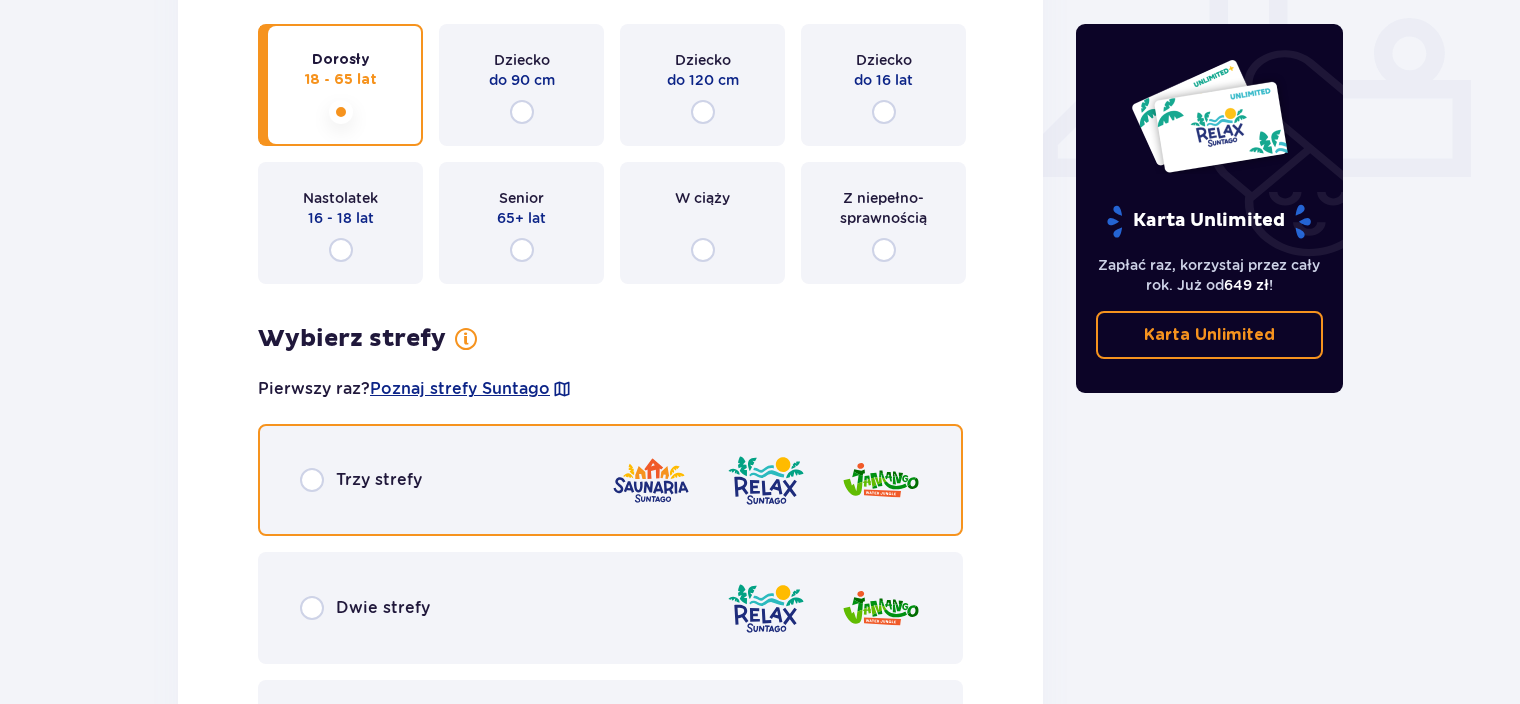 click at bounding box center [312, 480] 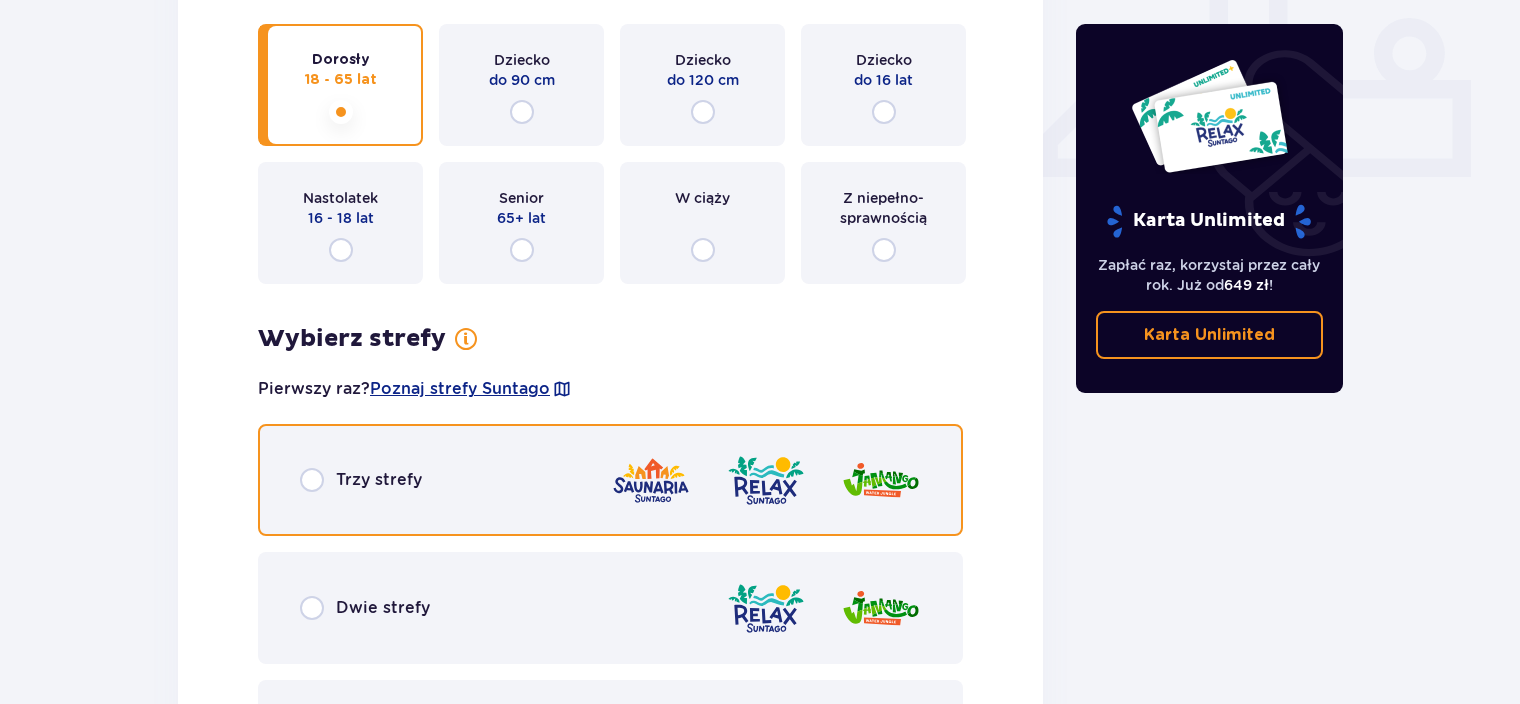 radio on "true" 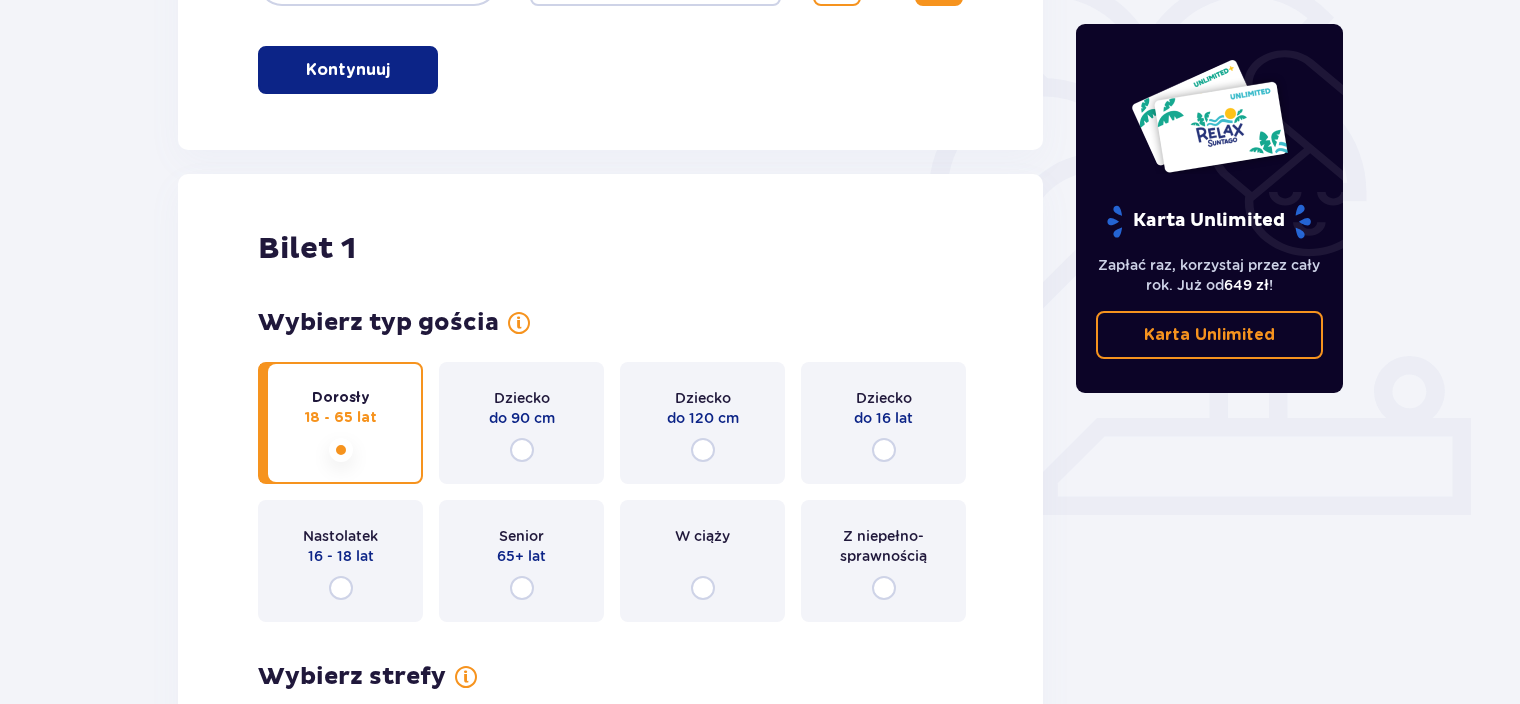 scroll, scrollTop: 564, scrollLeft: 0, axis: vertical 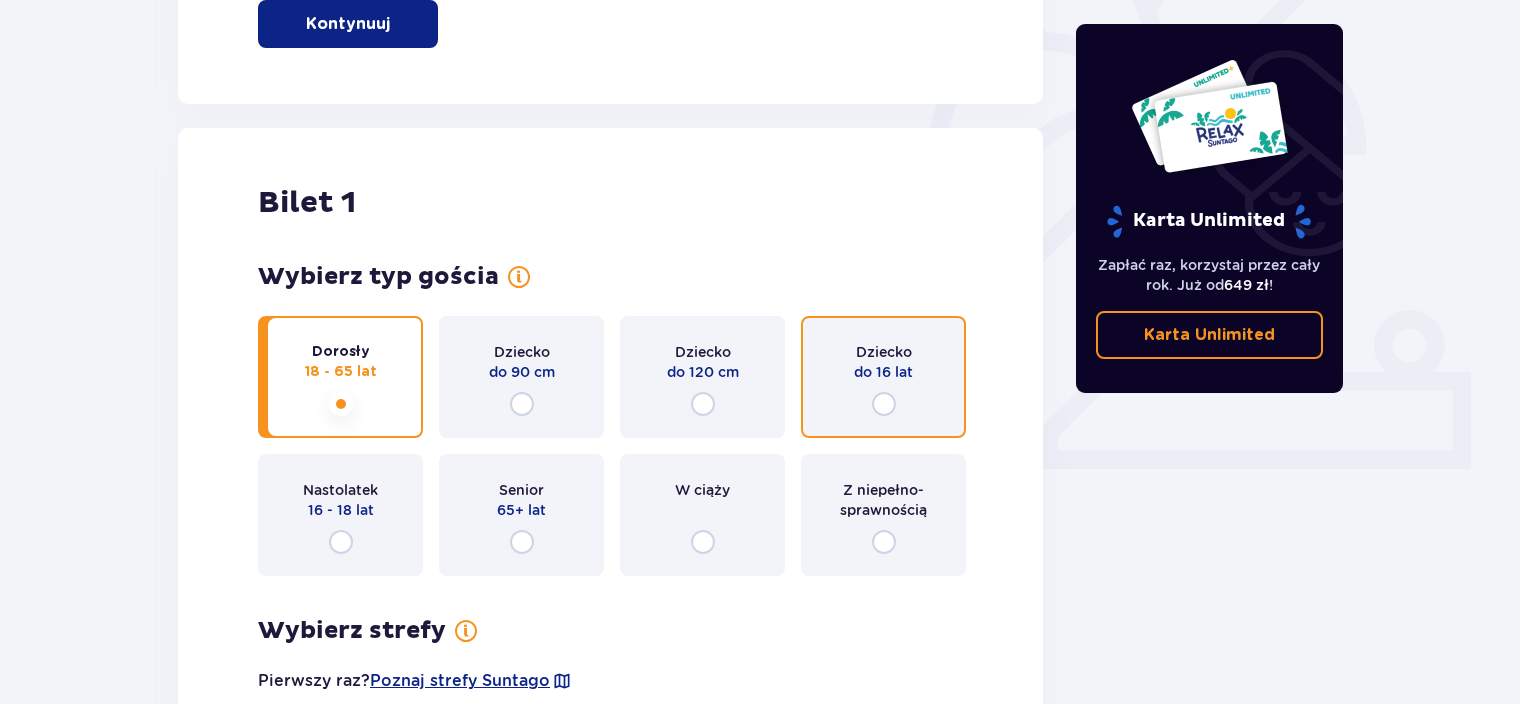 click at bounding box center (884, 404) 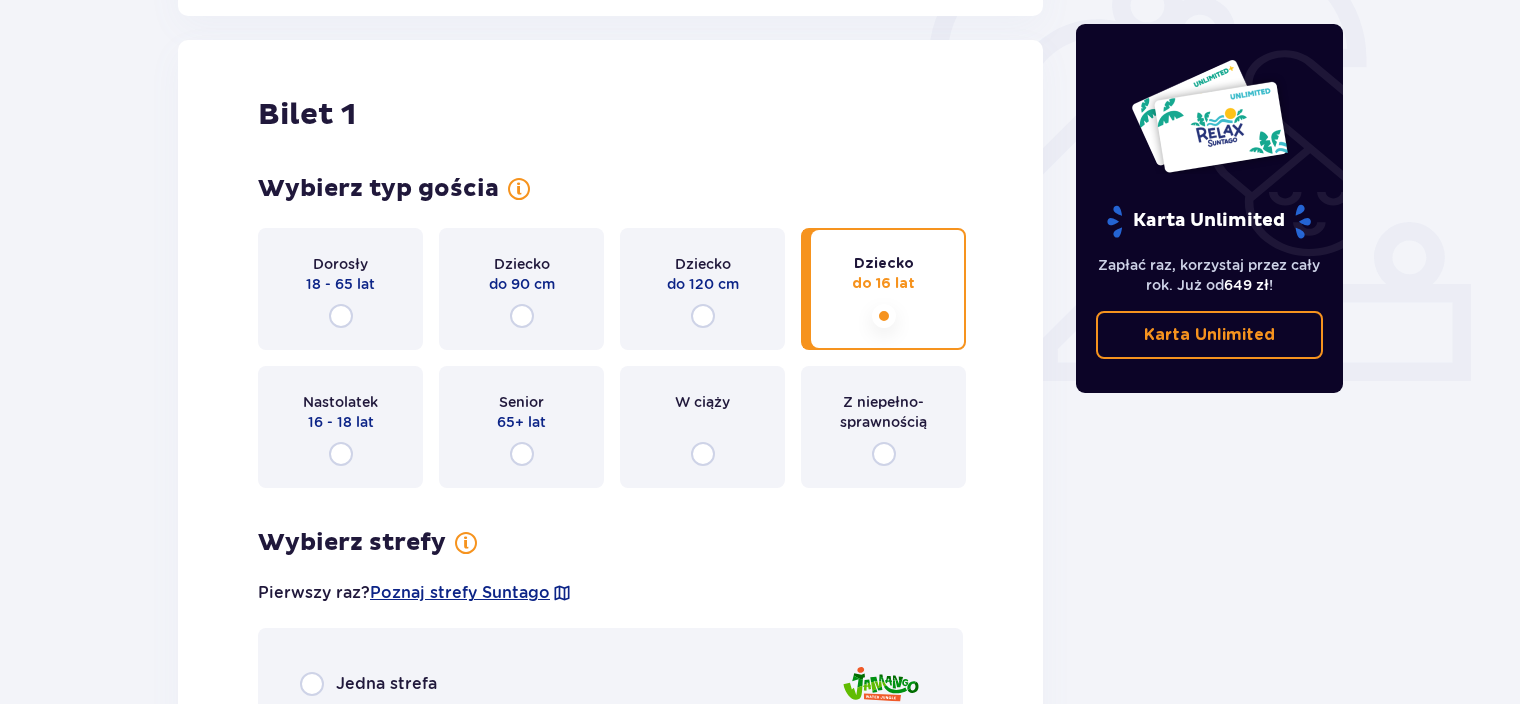 scroll, scrollTop: 656, scrollLeft: 0, axis: vertical 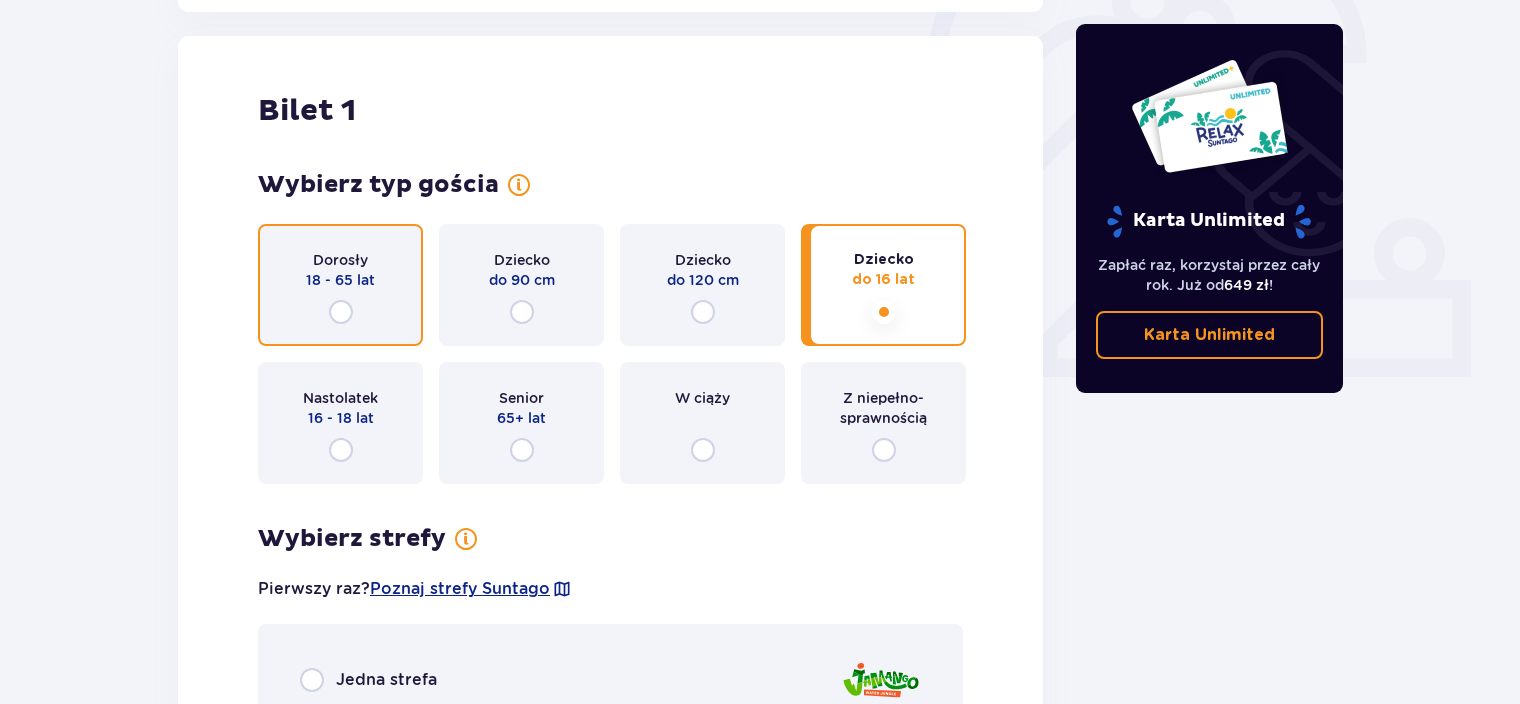 click at bounding box center (341, 312) 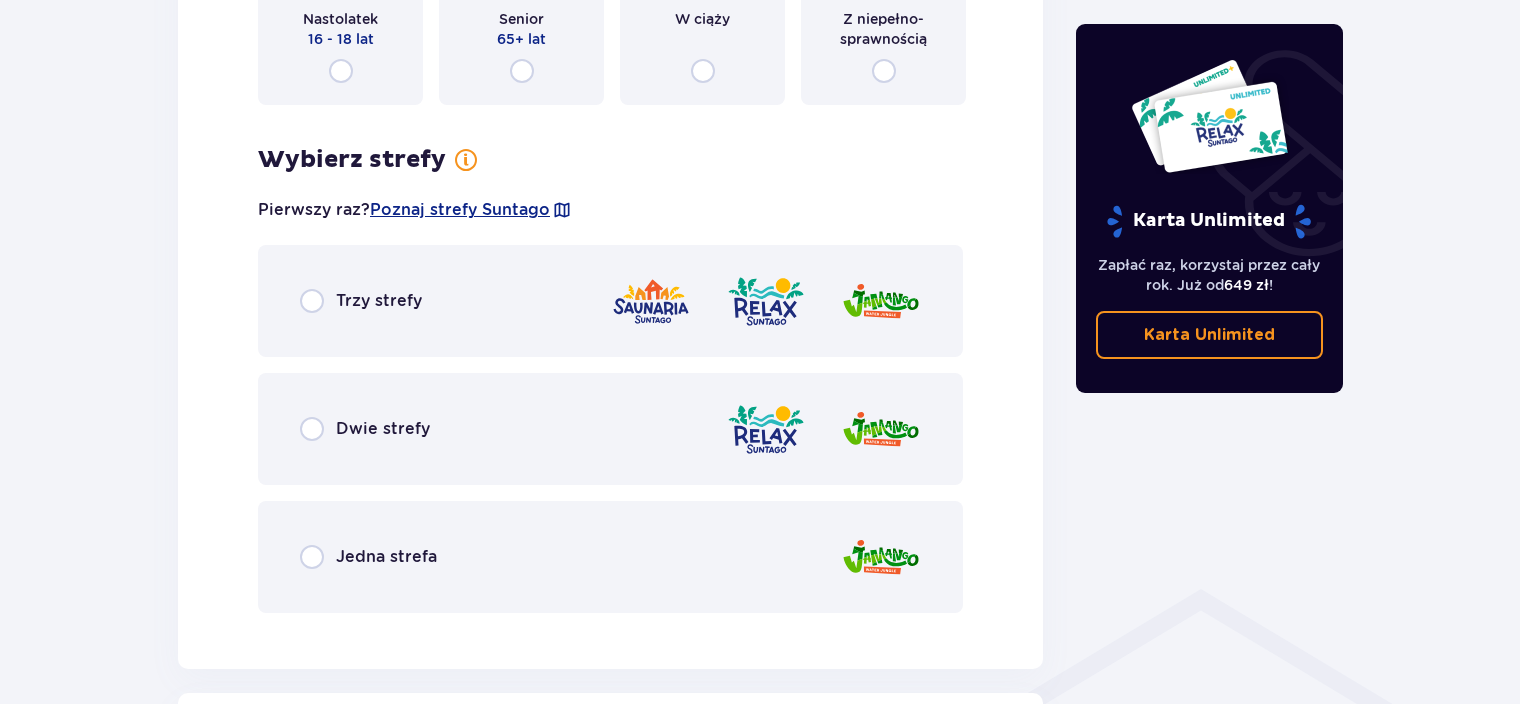 scroll, scrollTop: 1156, scrollLeft: 0, axis: vertical 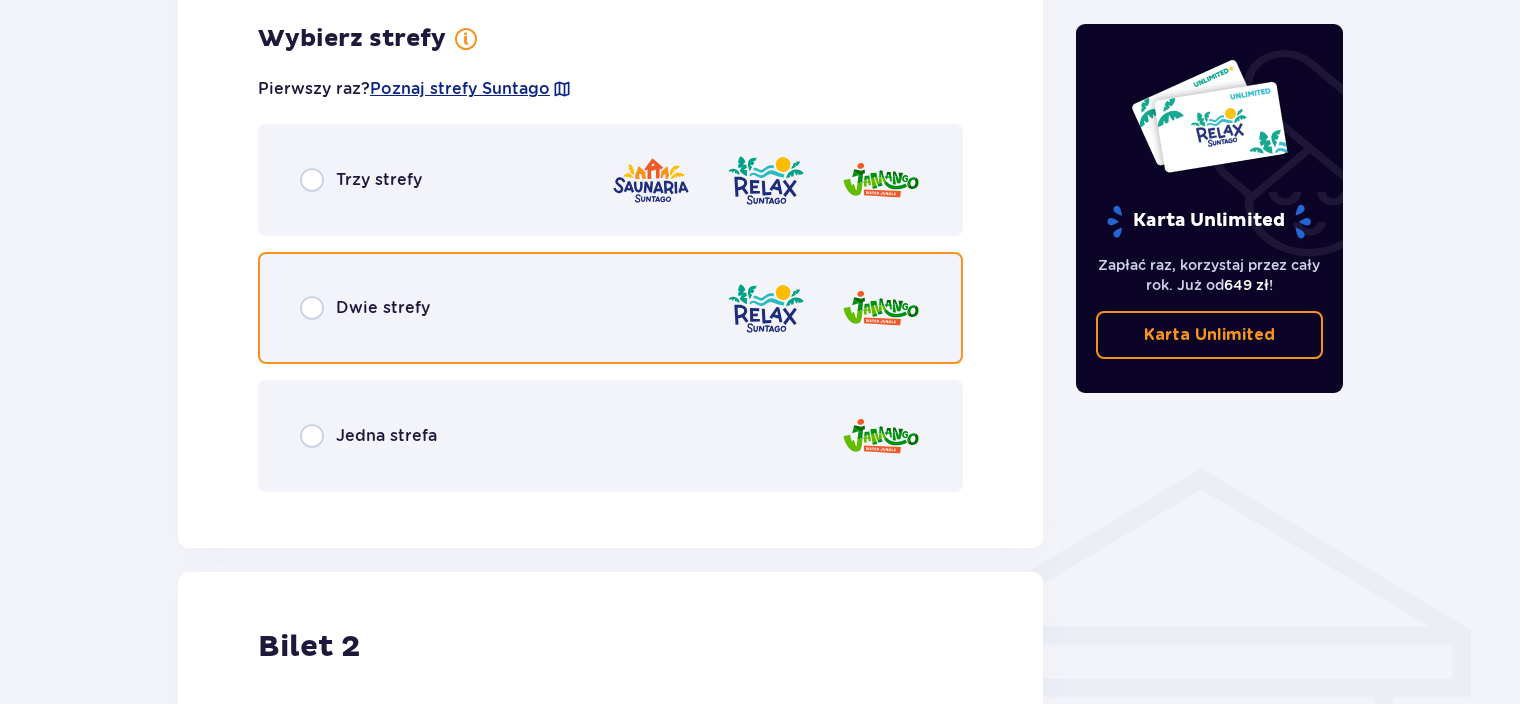click at bounding box center (312, 308) 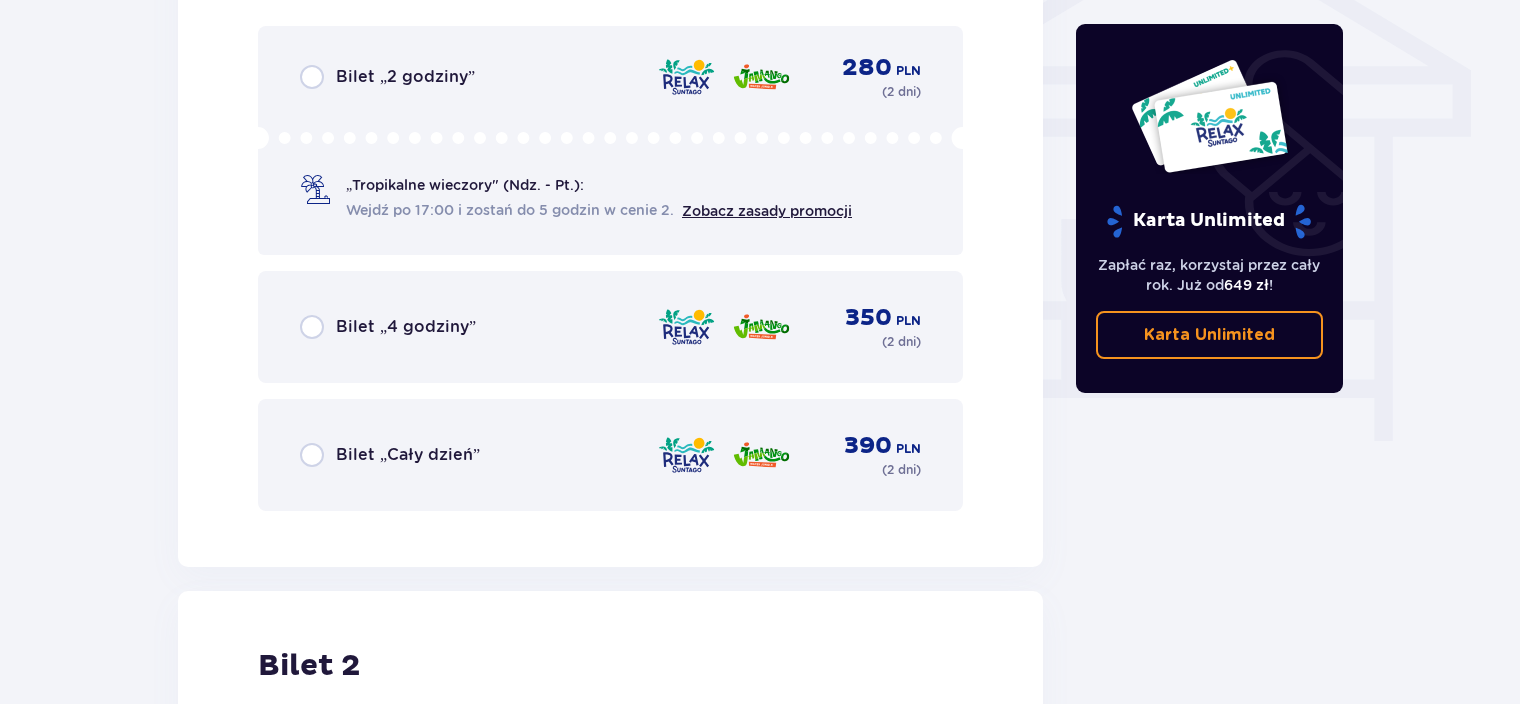 scroll, scrollTop: 1764, scrollLeft: 0, axis: vertical 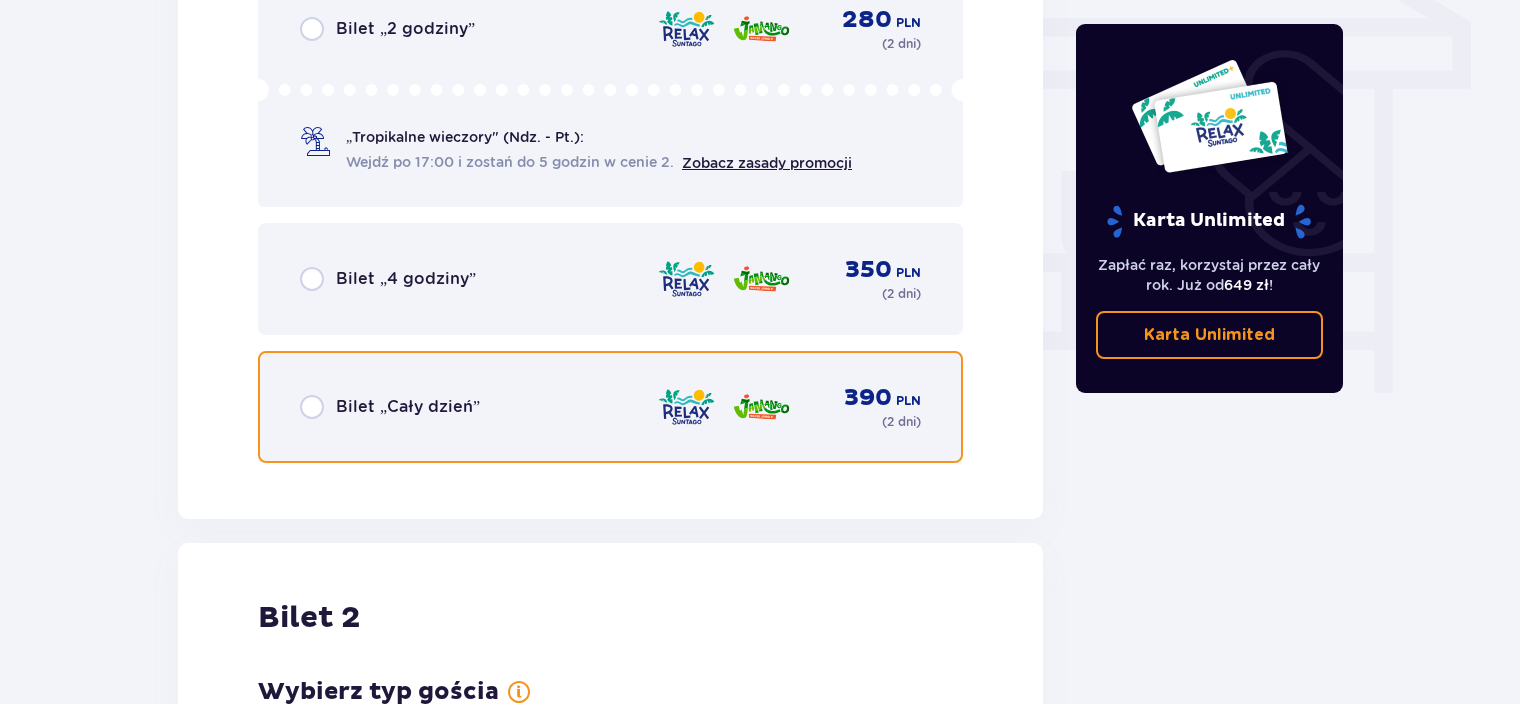 drag, startPoint x: 311, startPoint y: 406, endPoint x: 360, endPoint y: 428, distance: 53.712196 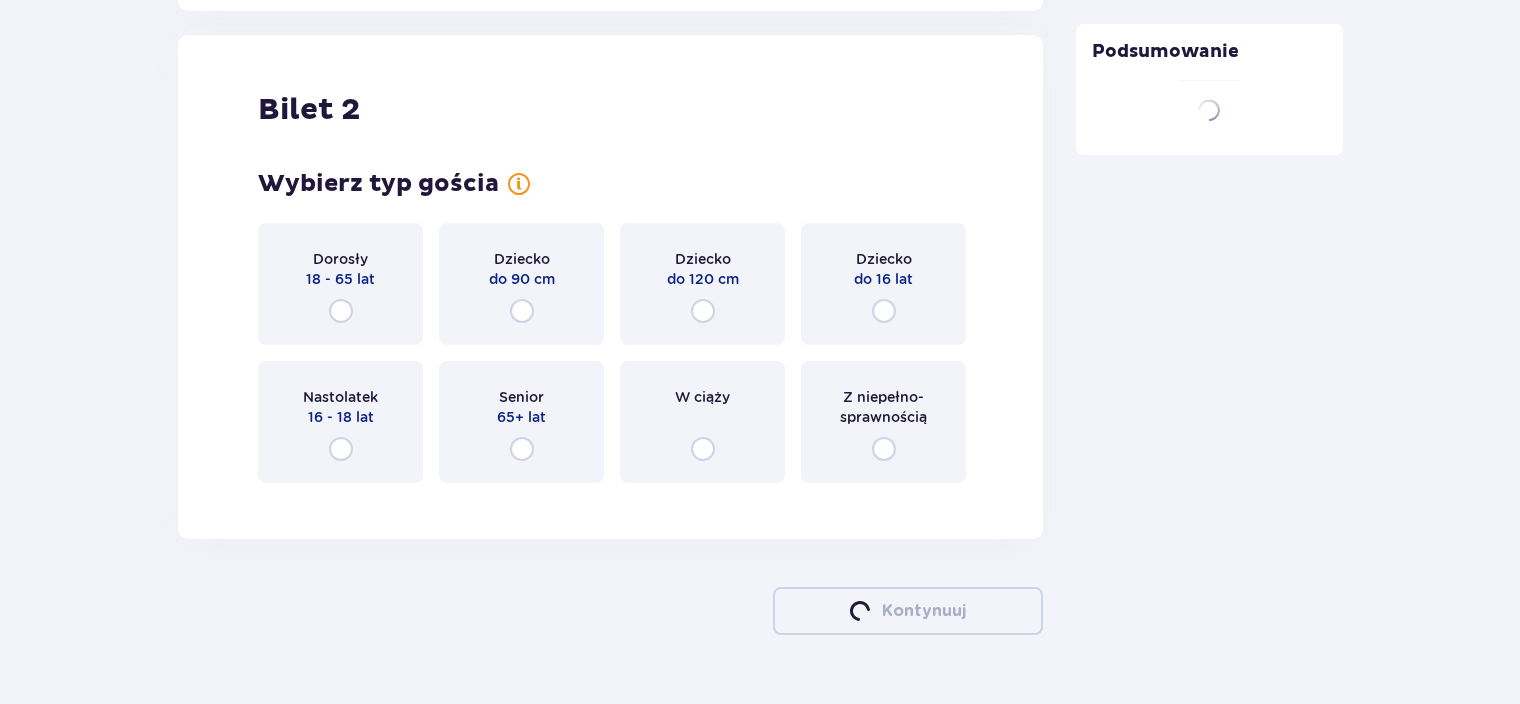 scroll, scrollTop: 2282, scrollLeft: 0, axis: vertical 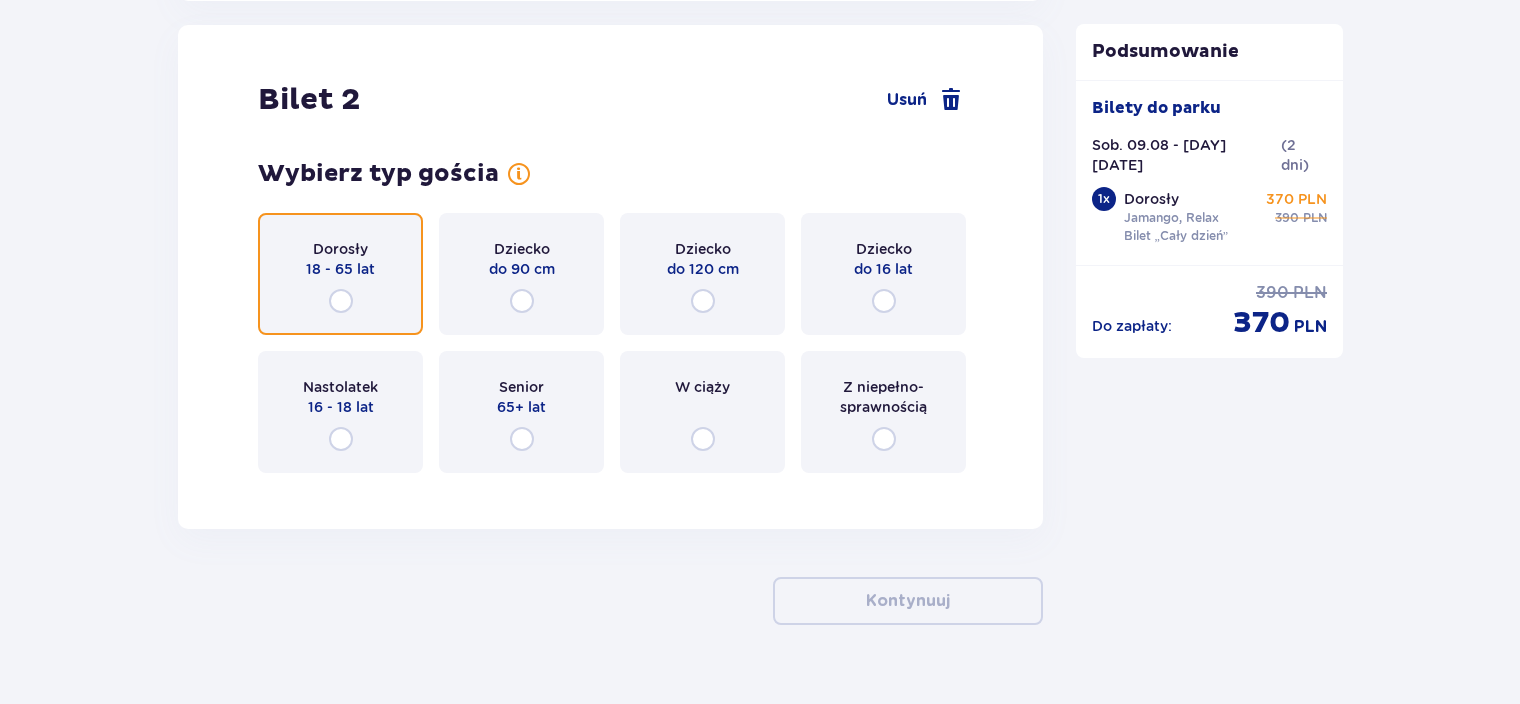 drag, startPoint x: 341, startPoint y: 305, endPoint x: 241, endPoint y: 432, distance: 161.64467 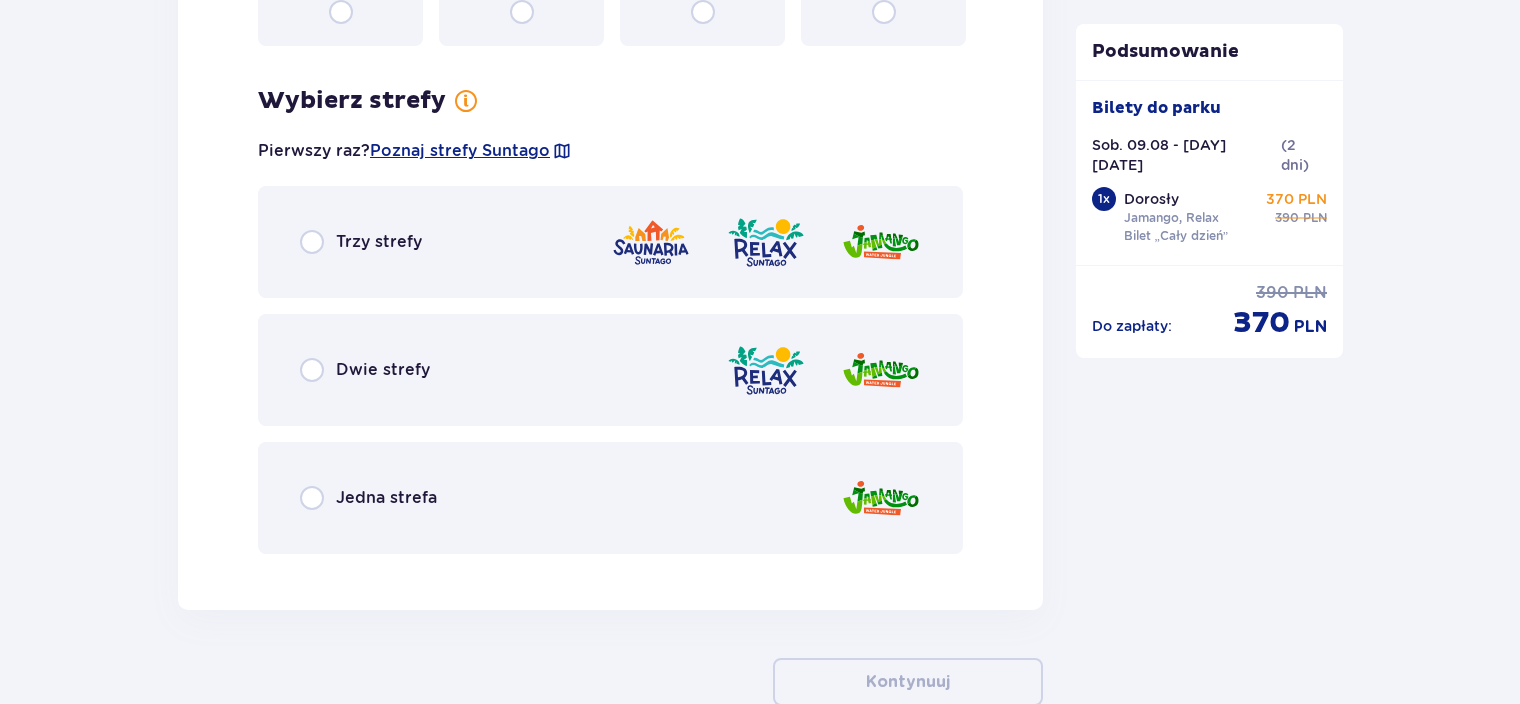 scroll, scrollTop: 2770, scrollLeft: 0, axis: vertical 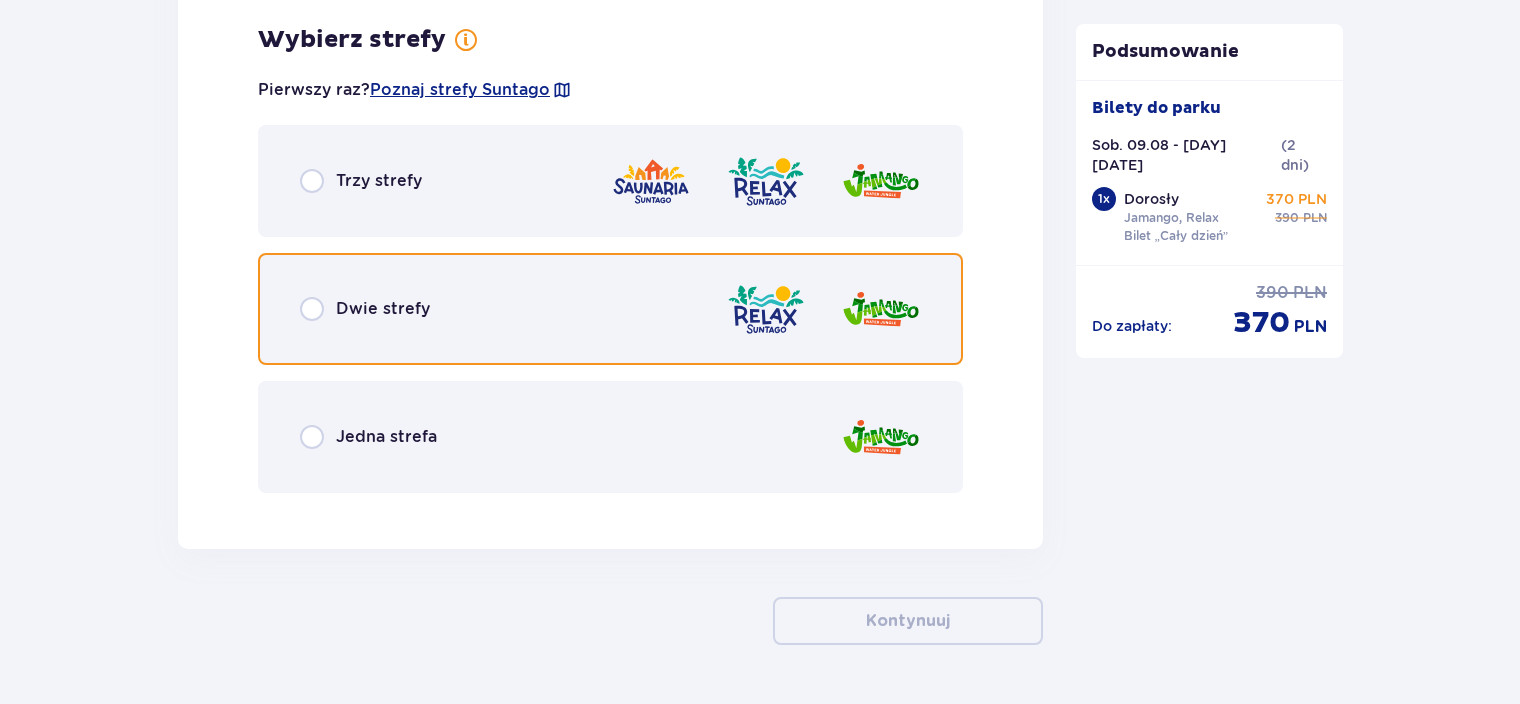 click at bounding box center (312, 309) 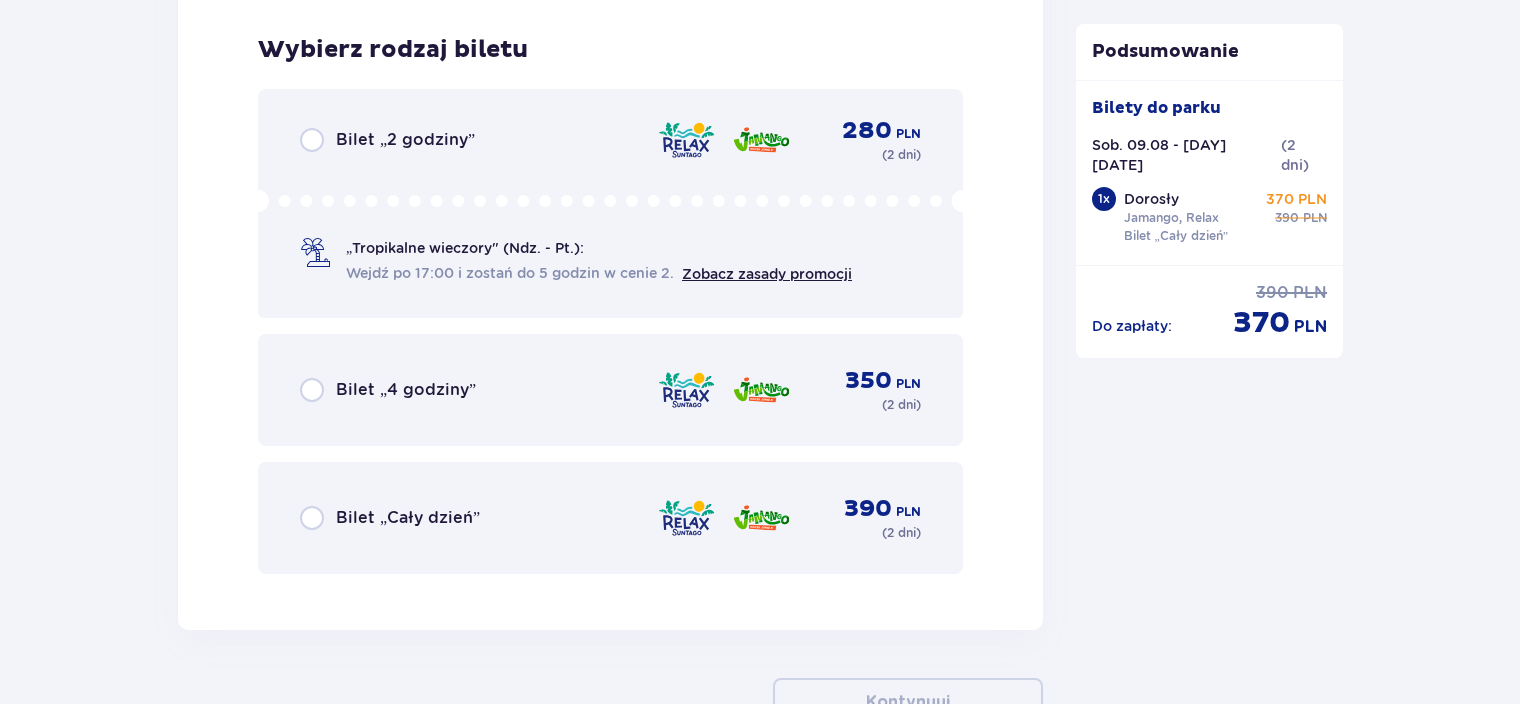 scroll, scrollTop: 3278, scrollLeft: 0, axis: vertical 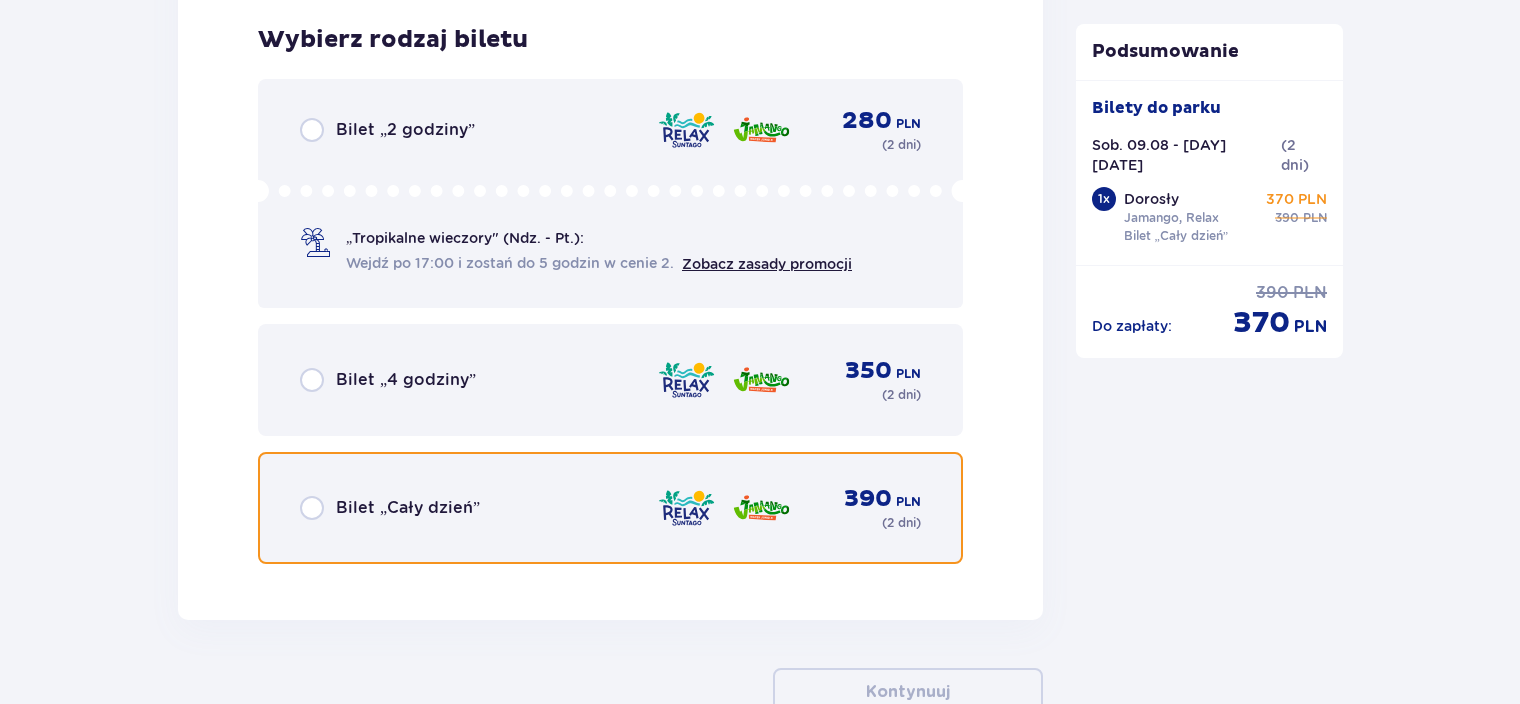 click at bounding box center (312, 508) 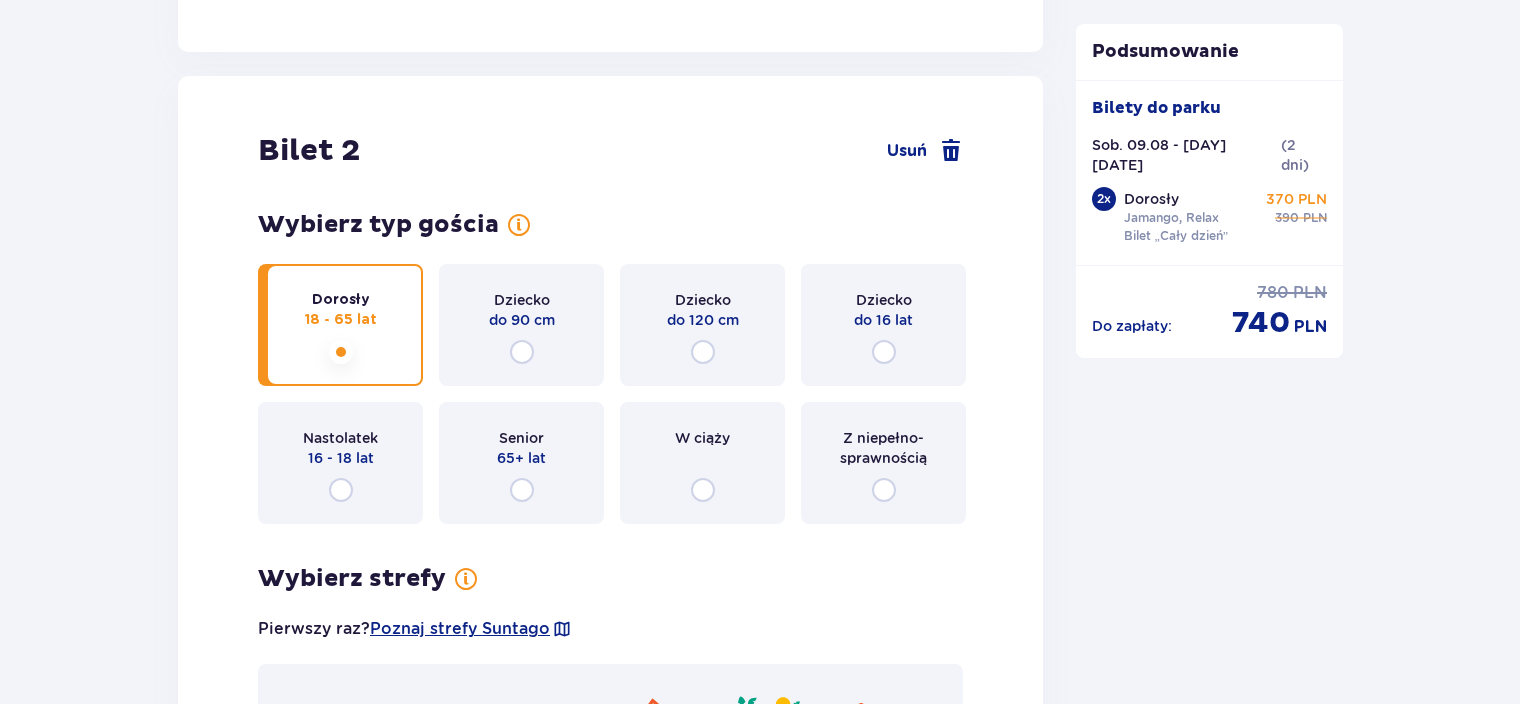 scroll, scrollTop: 2212, scrollLeft: 0, axis: vertical 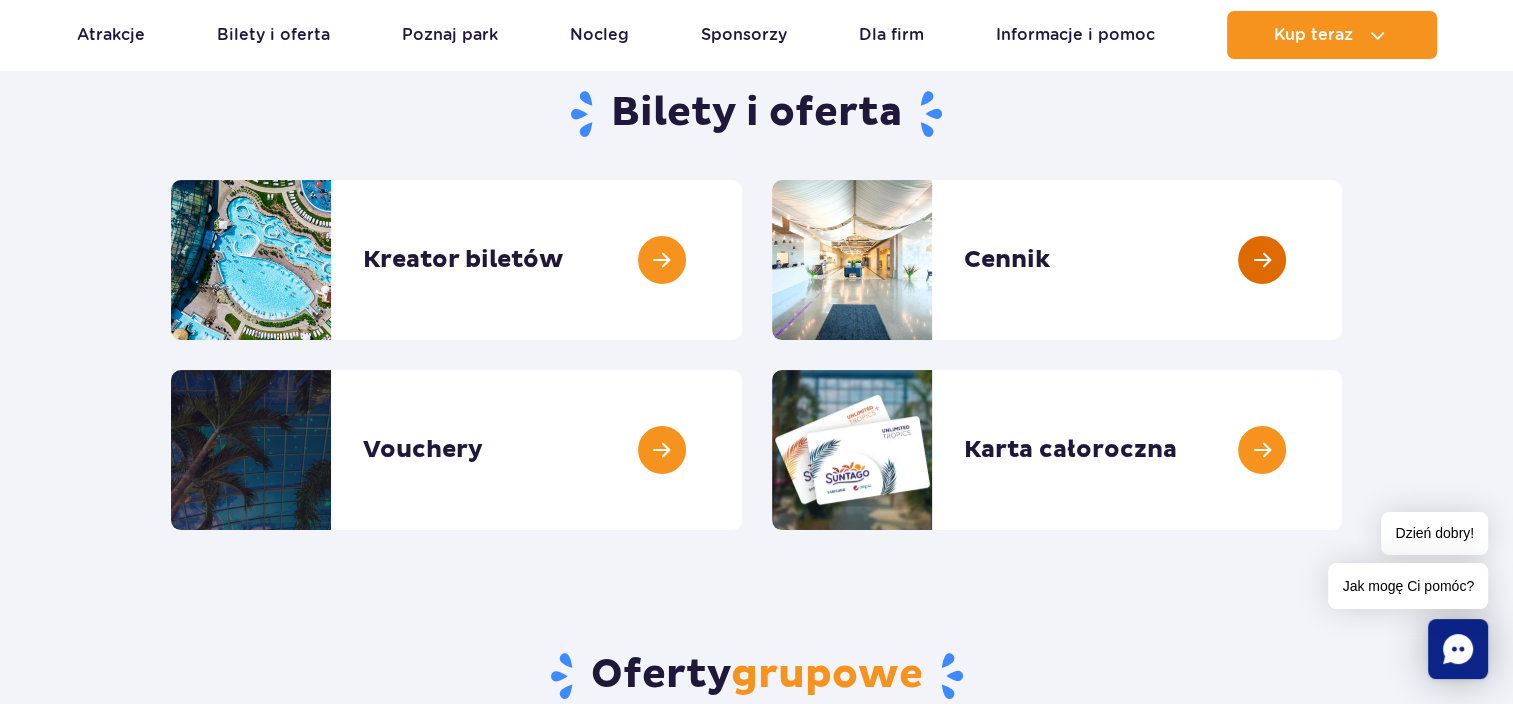 click at bounding box center (1342, 260) 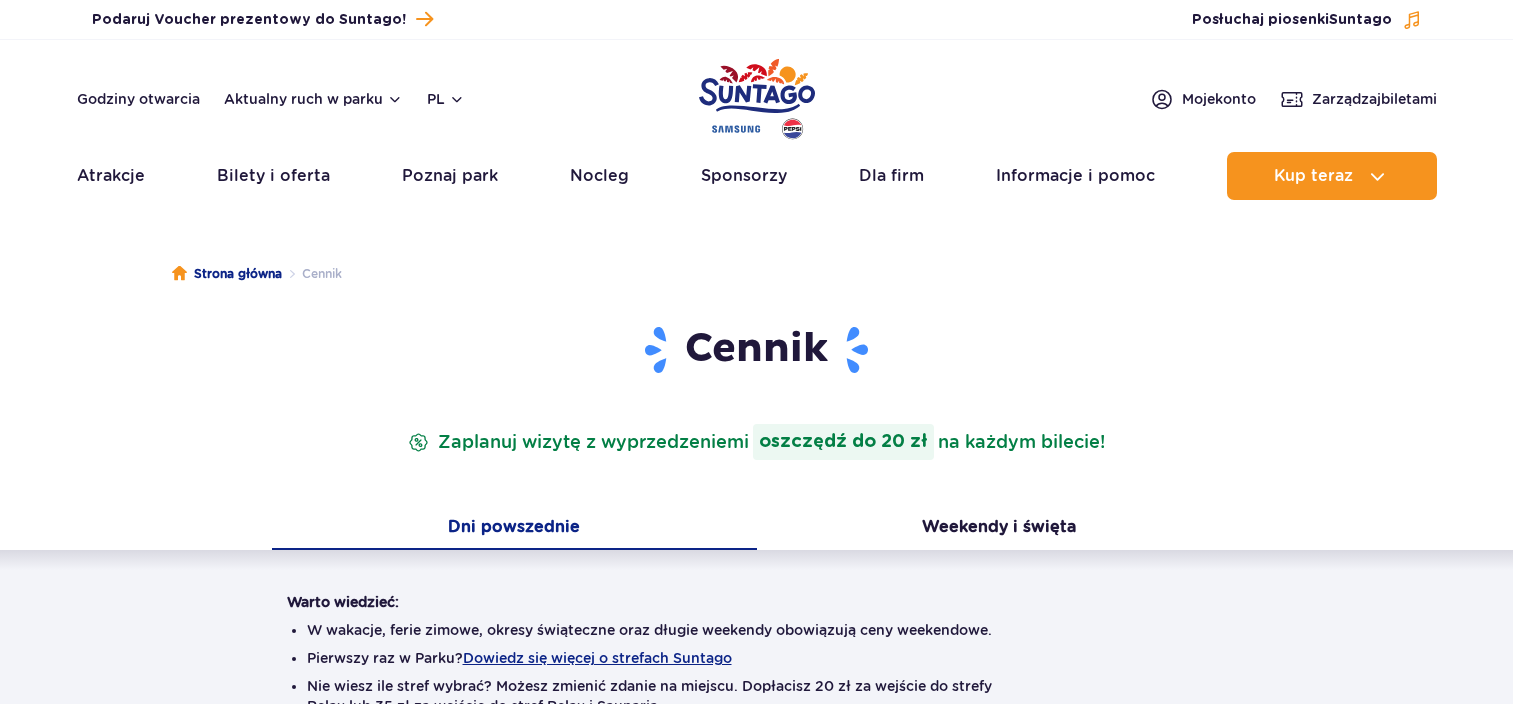 scroll, scrollTop: 0, scrollLeft: 0, axis: both 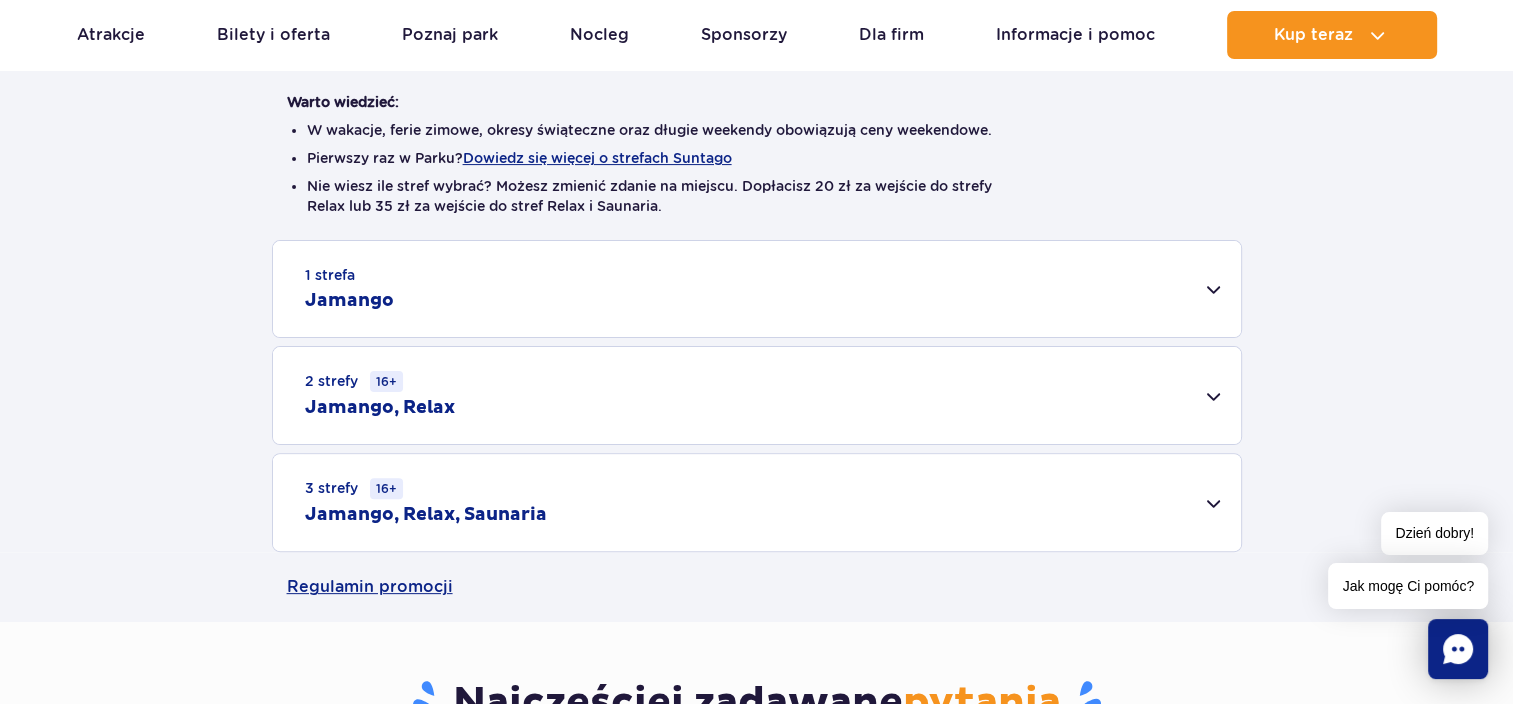 click on "1 strefa
Jamango" at bounding box center [757, 289] 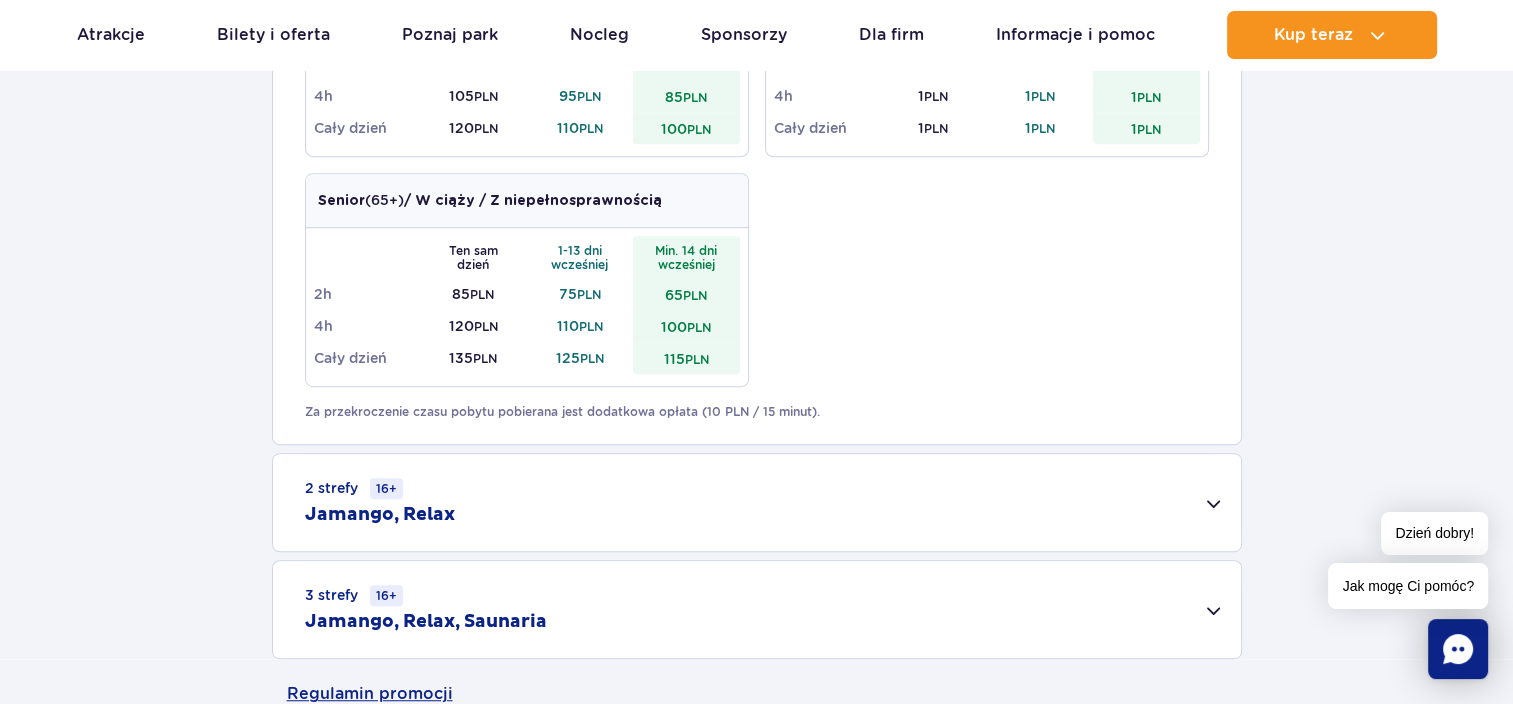 scroll, scrollTop: 1300, scrollLeft: 0, axis: vertical 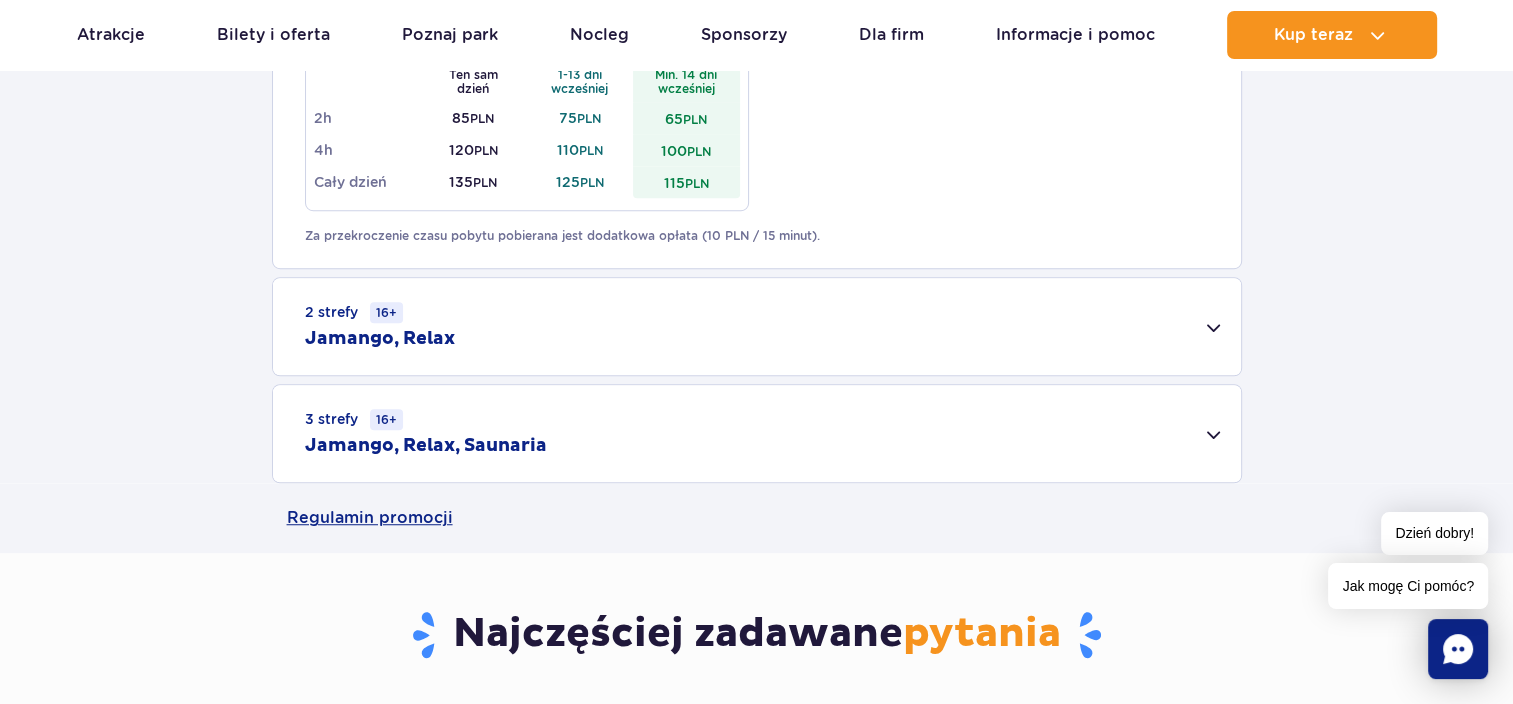 click on "2 strefy  16+
Jamango, Relax" at bounding box center [757, 326] 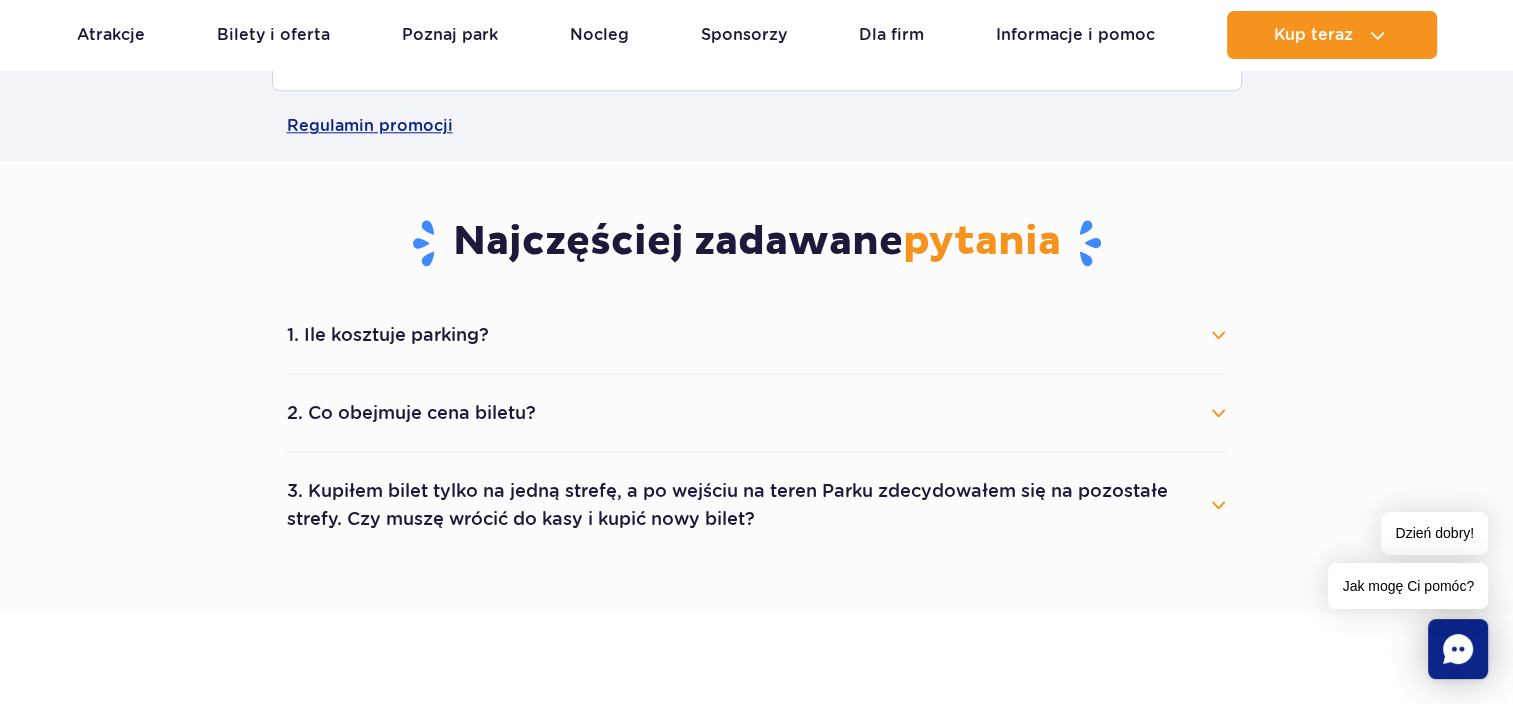 scroll, scrollTop: 2000, scrollLeft: 0, axis: vertical 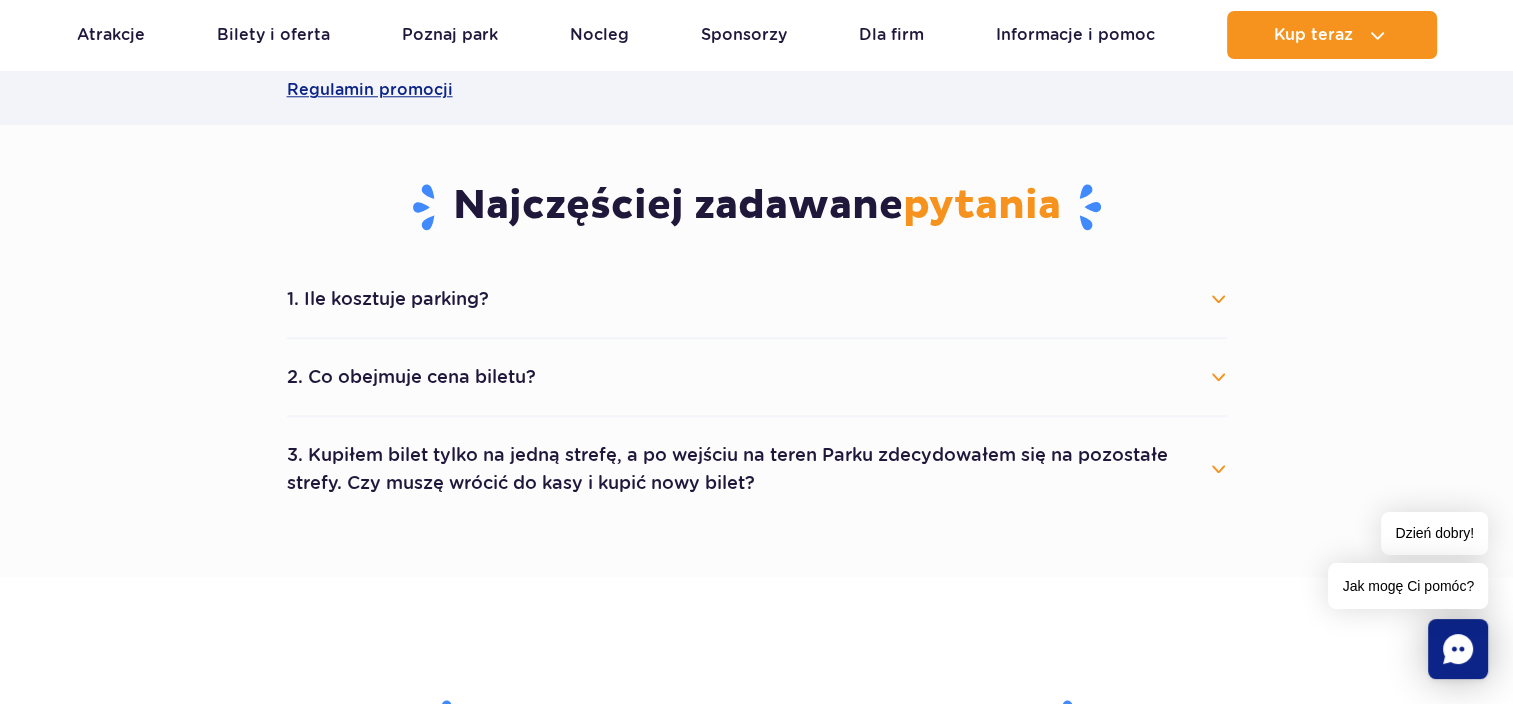 click on "2. Co obejmuje cena biletu?" at bounding box center (757, 377) 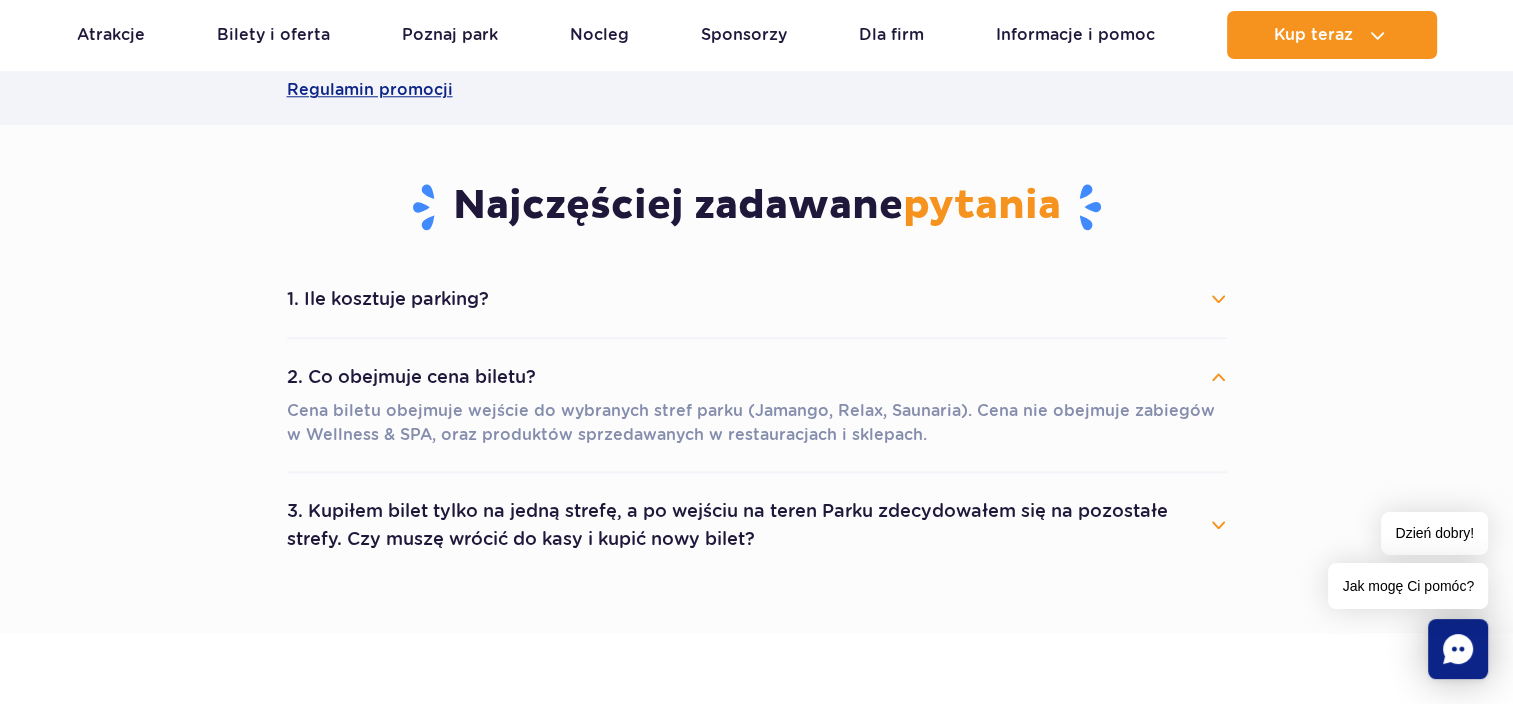 click on "2. Co obejmuje cena biletu?" at bounding box center [757, 377] 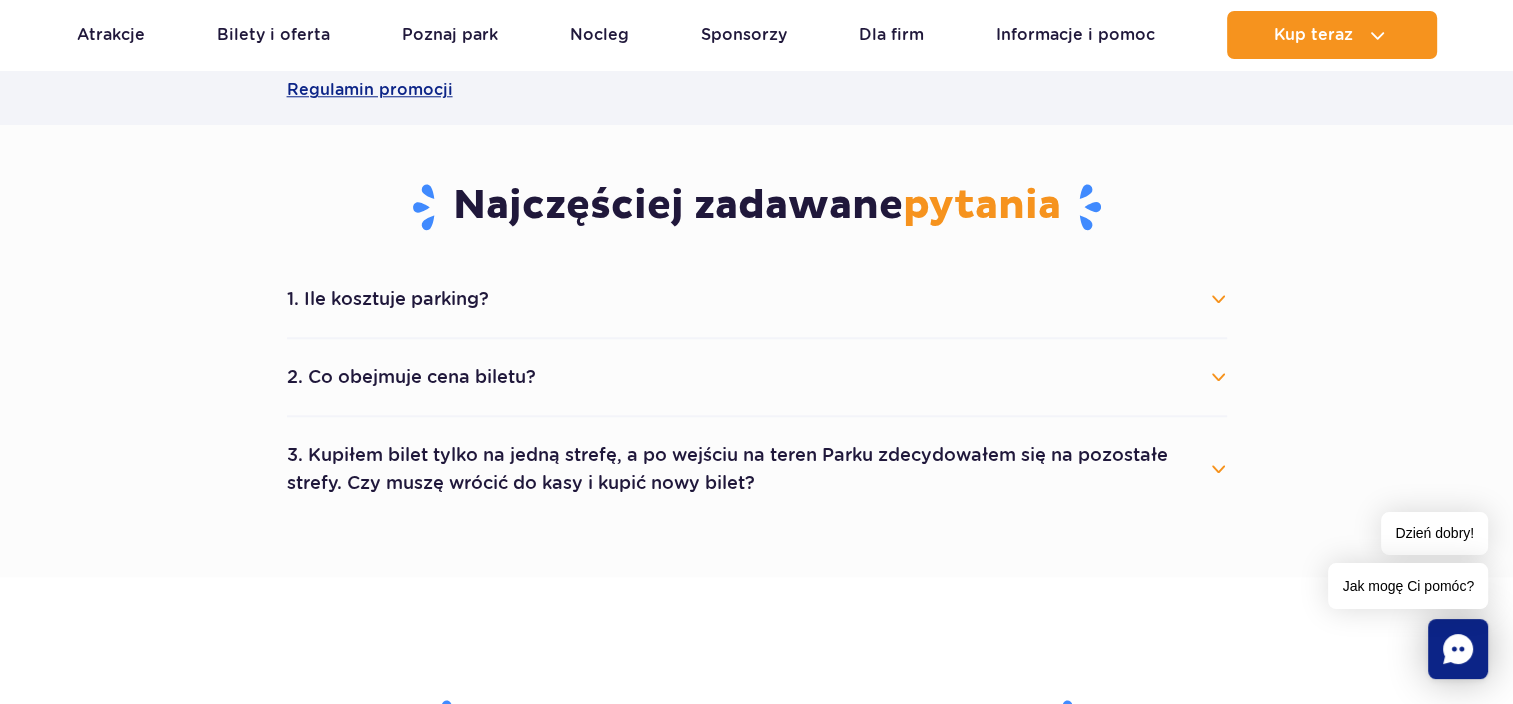 click on "3. Kupiłem bilet tylko na jedną strefę, a po wejściu na teren Parku zdecydowałem się na pozostałe strefy. Czy muszę wrócić do kasy i kupić nowy bilet?" at bounding box center [757, 469] 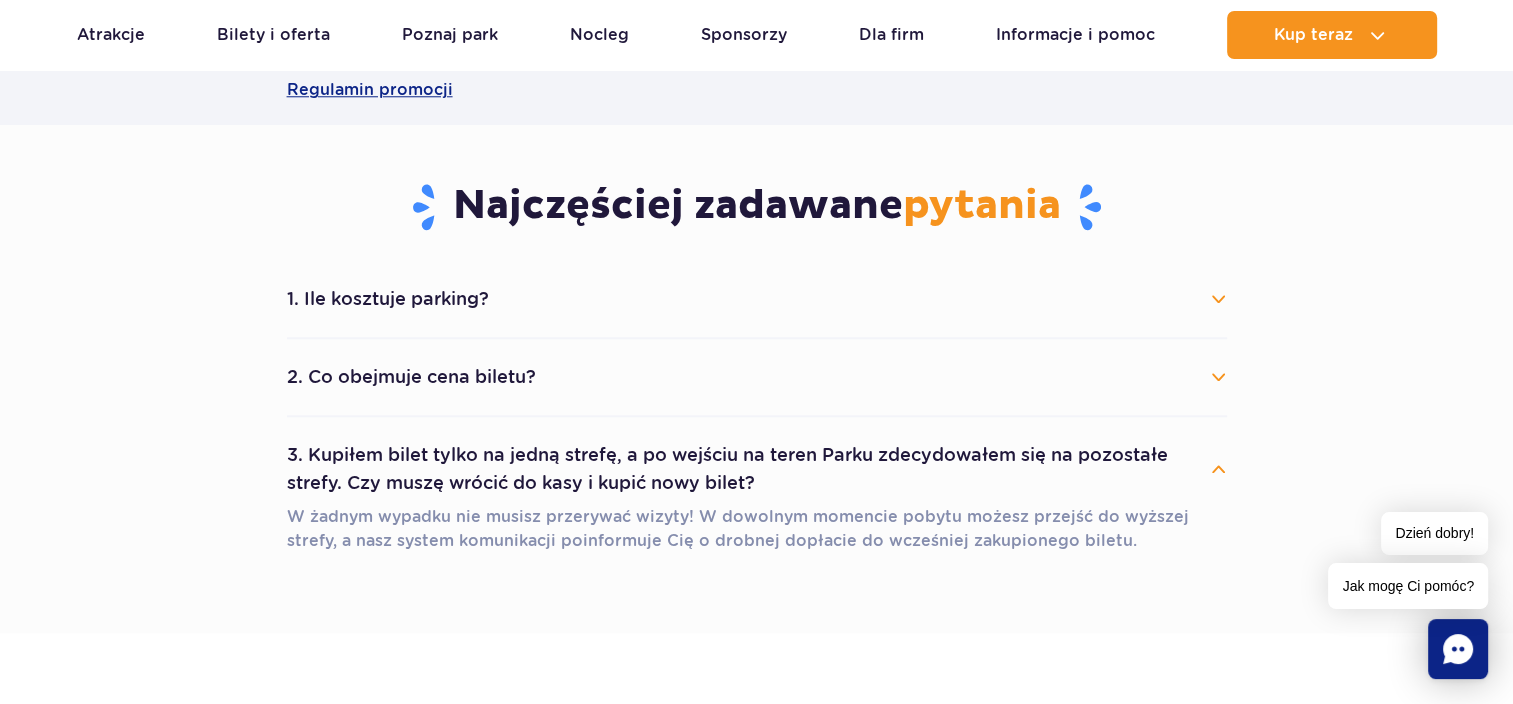 click on "3. Kupiłem bilet tylko na jedną strefę, a po wejściu na teren Parku zdecydowałem się na pozostałe strefy. Czy muszę wrócić do kasy i kupić nowy bilet?" at bounding box center (757, 469) 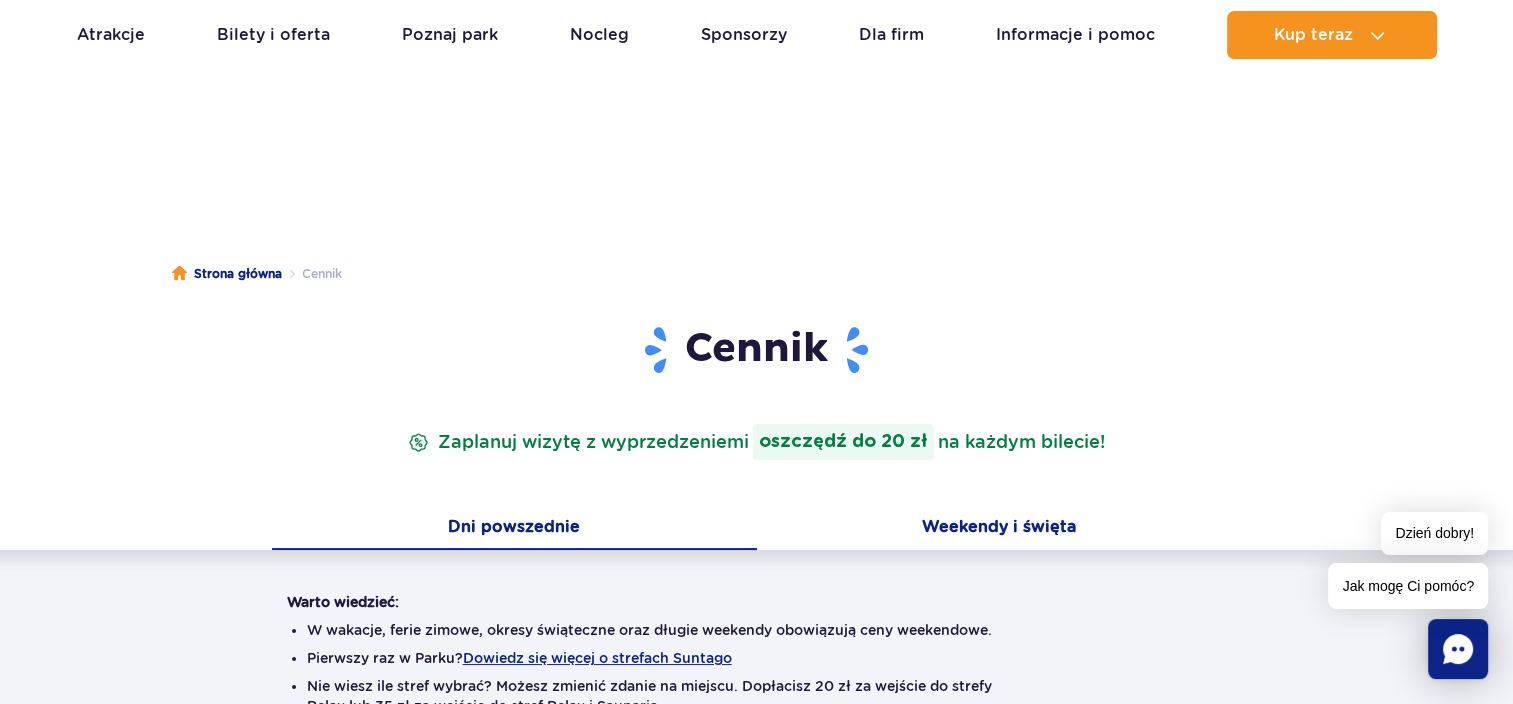 scroll, scrollTop: 200, scrollLeft: 0, axis: vertical 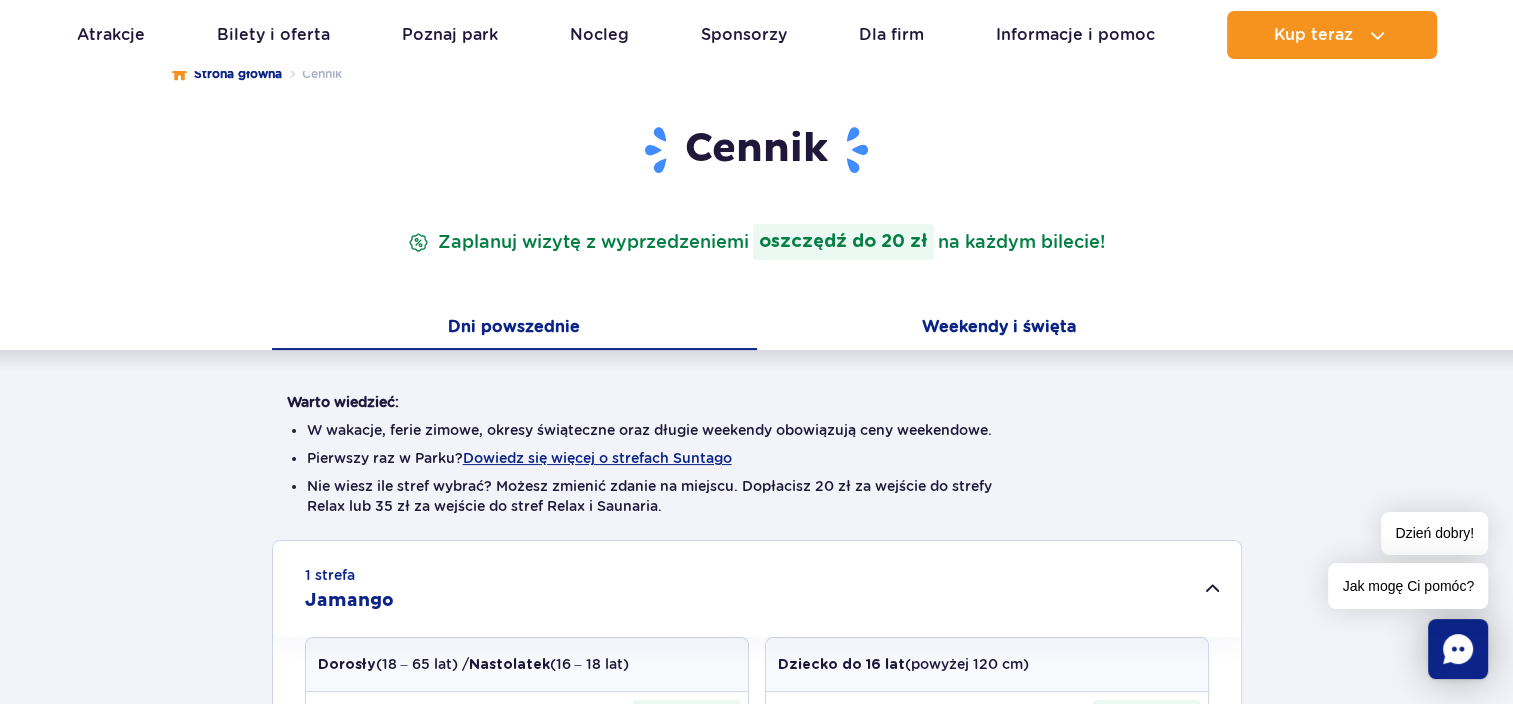 click on "Weekendy i święta" at bounding box center [999, 329] 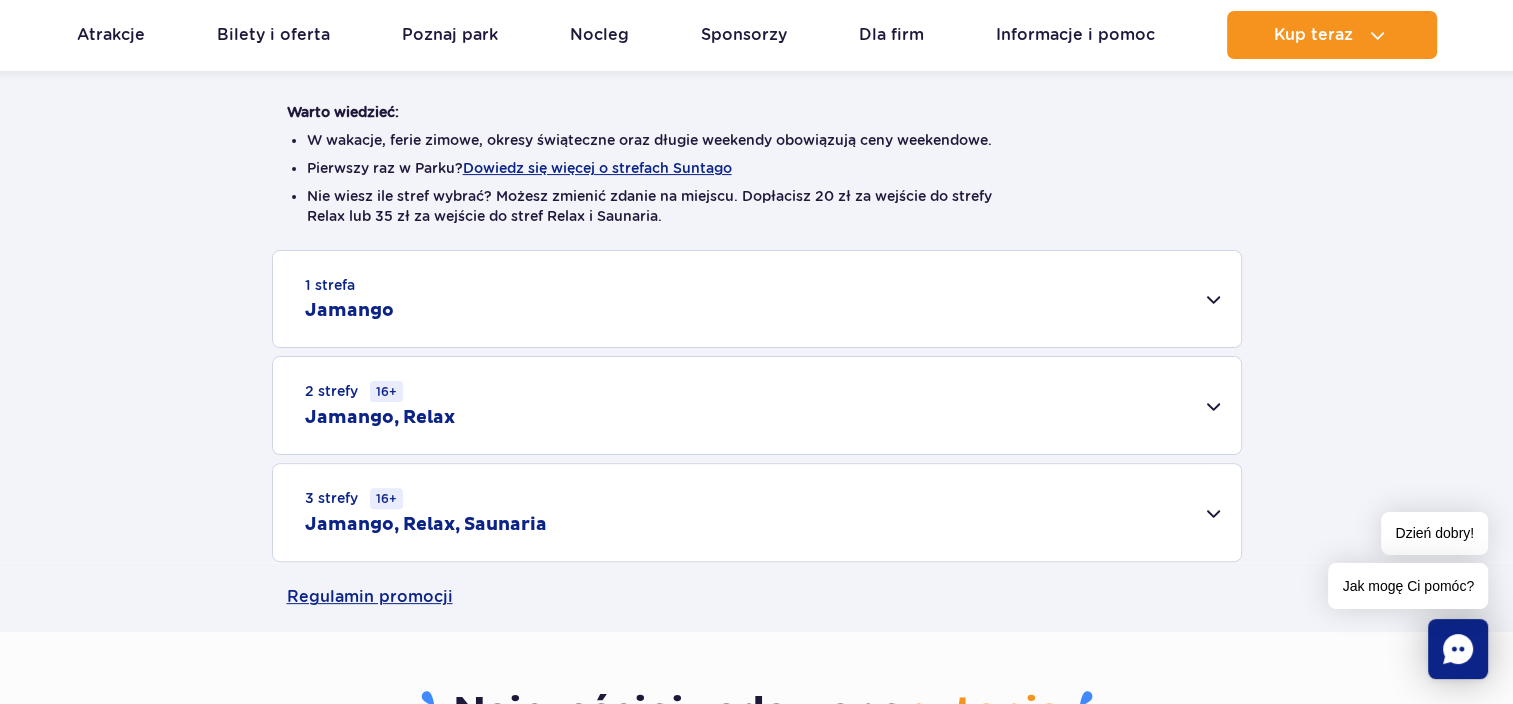 scroll, scrollTop: 500, scrollLeft: 0, axis: vertical 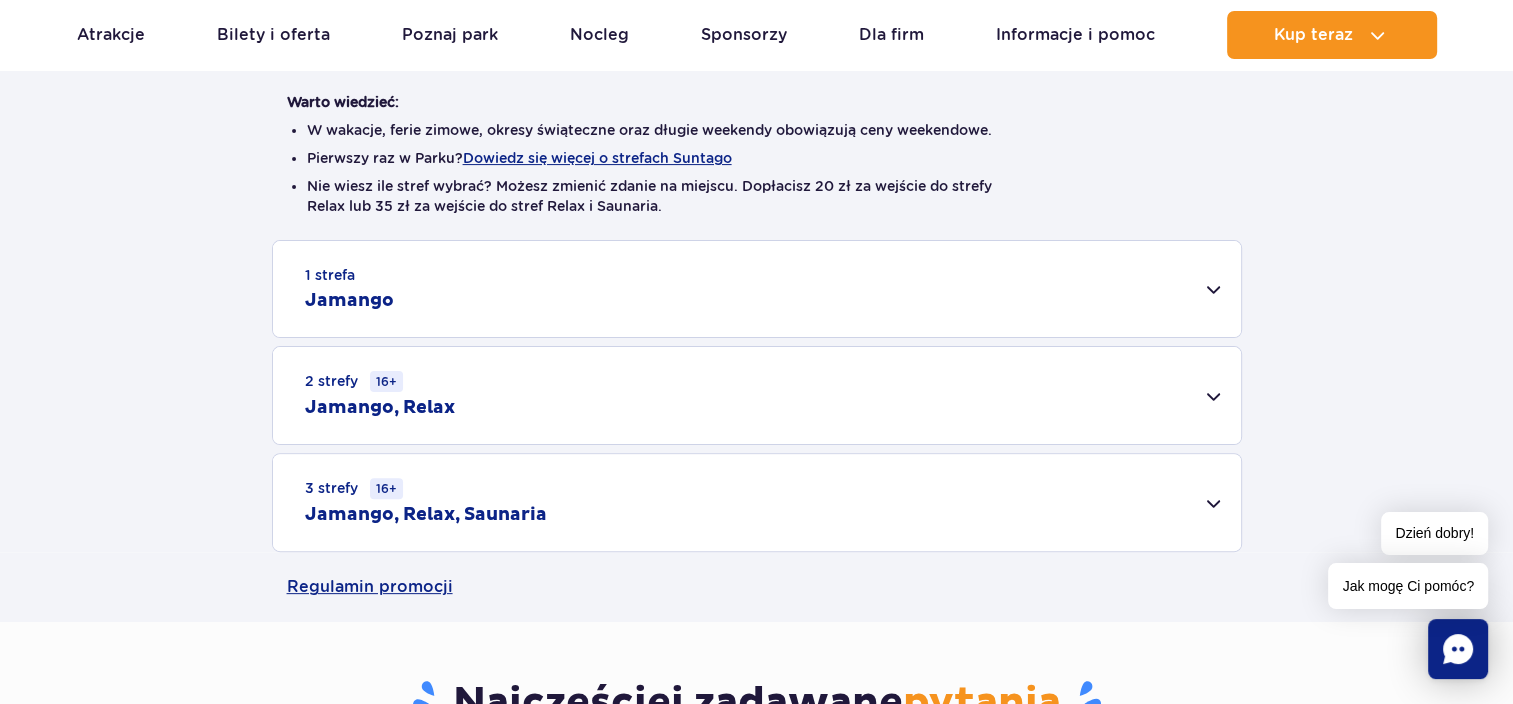 click on "1 strefa
Jamango" at bounding box center [757, 289] 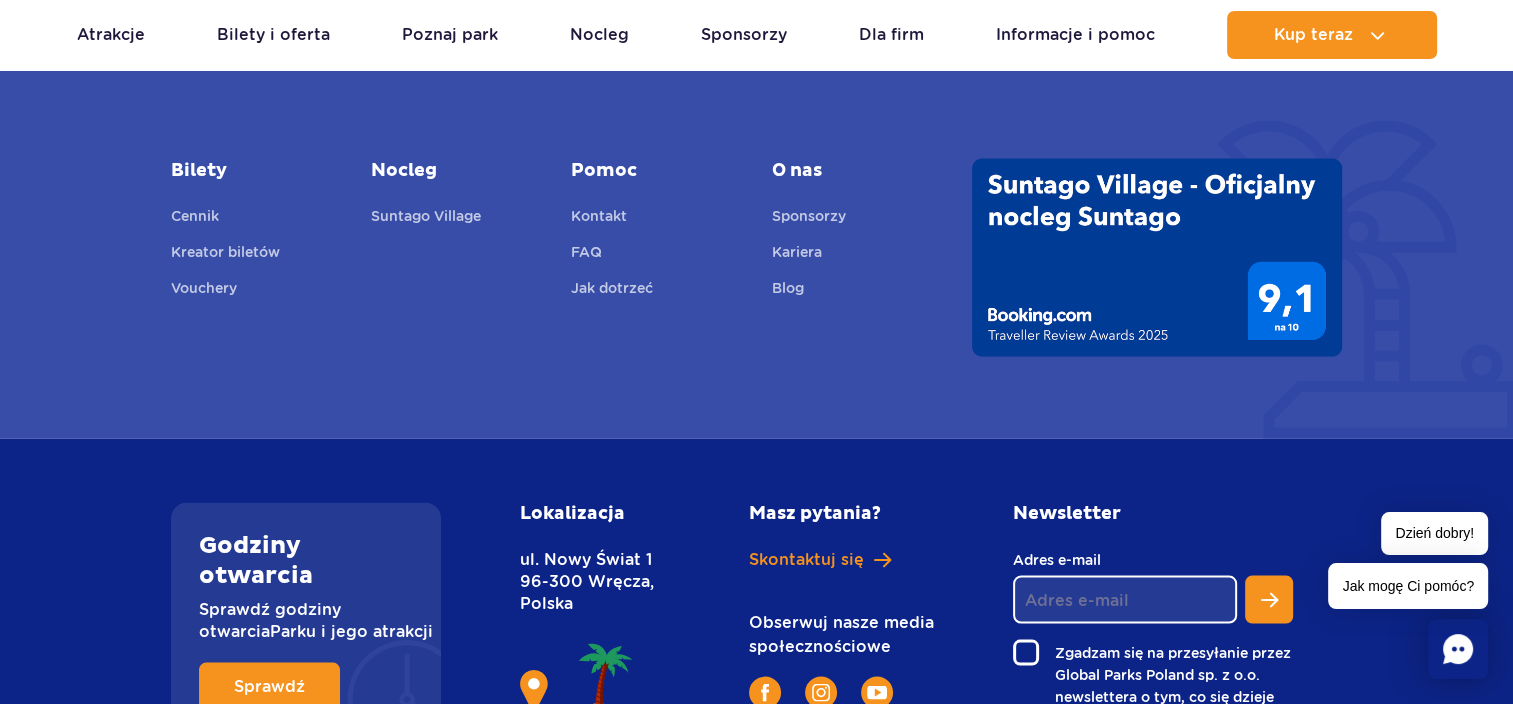 scroll, scrollTop: 3800, scrollLeft: 0, axis: vertical 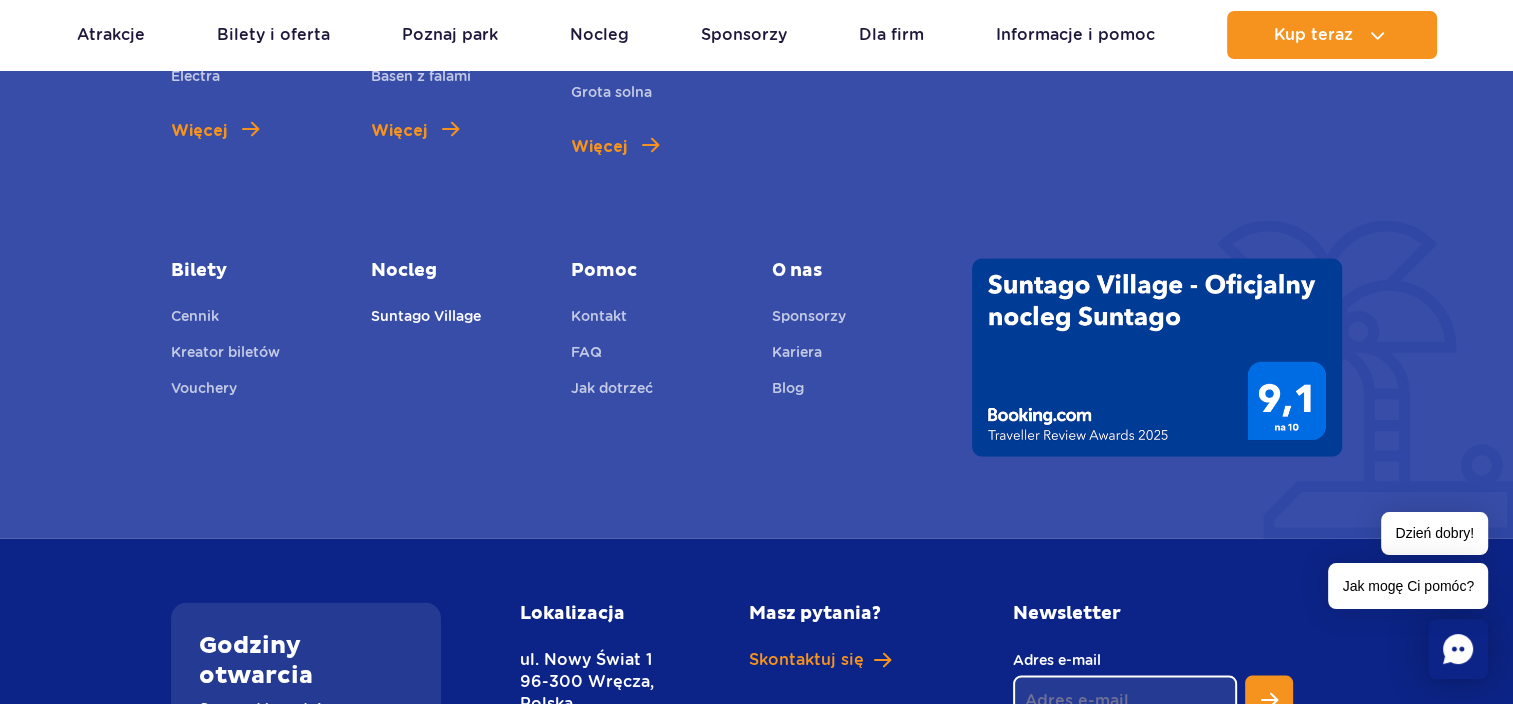click on "Suntago Village" at bounding box center [426, 319] 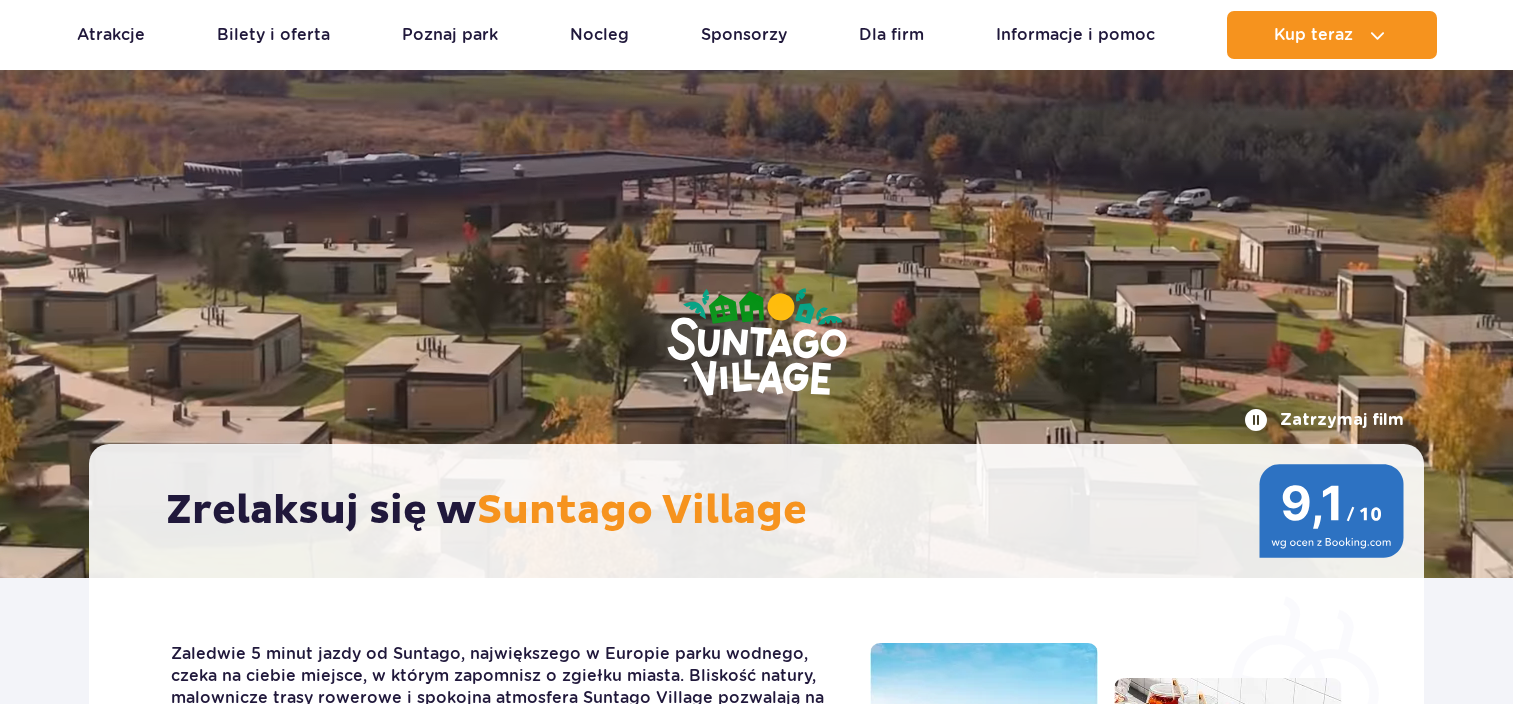 scroll, scrollTop: 400, scrollLeft: 0, axis: vertical 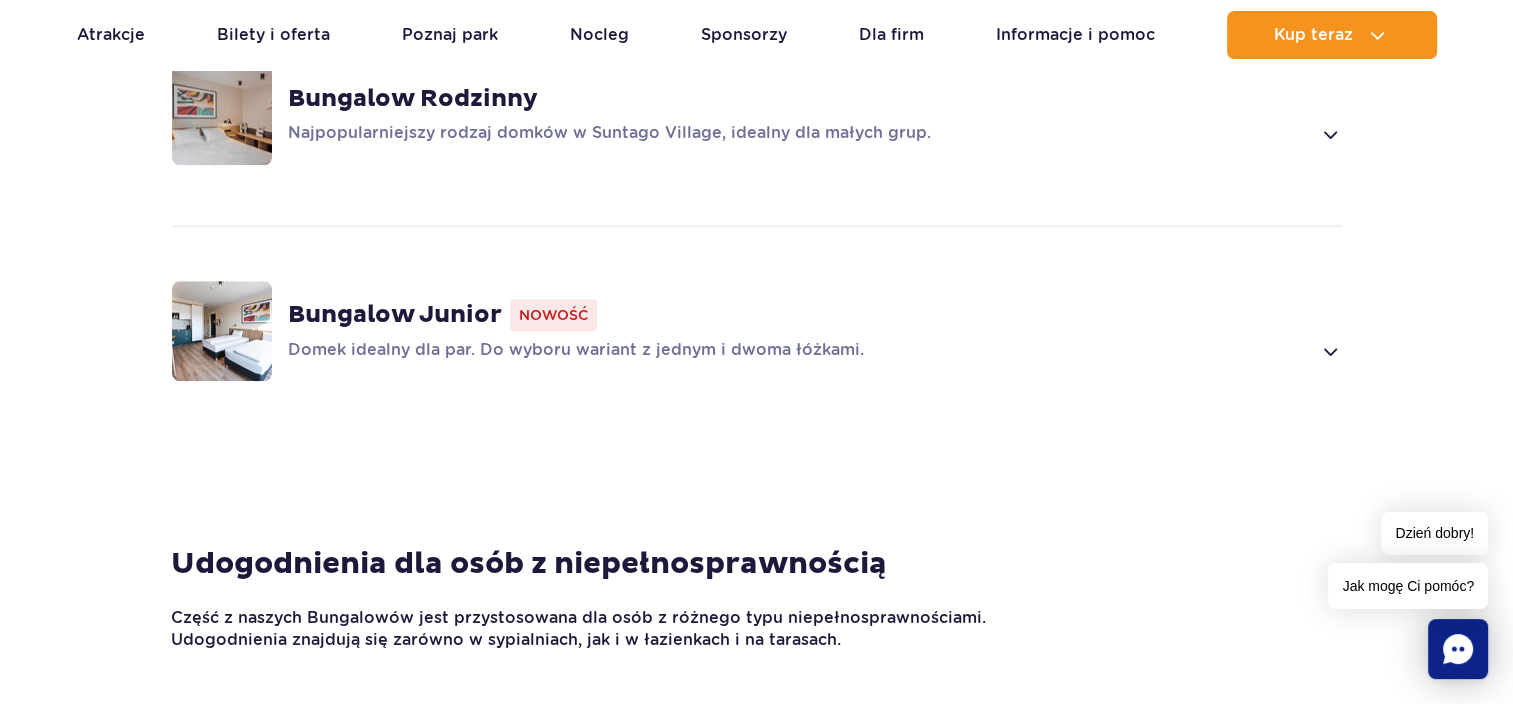 click on "Domek idealny dla par. Do wyboru wariant z jednym i dwoma łóżkami." at bounding box center [799, 351] 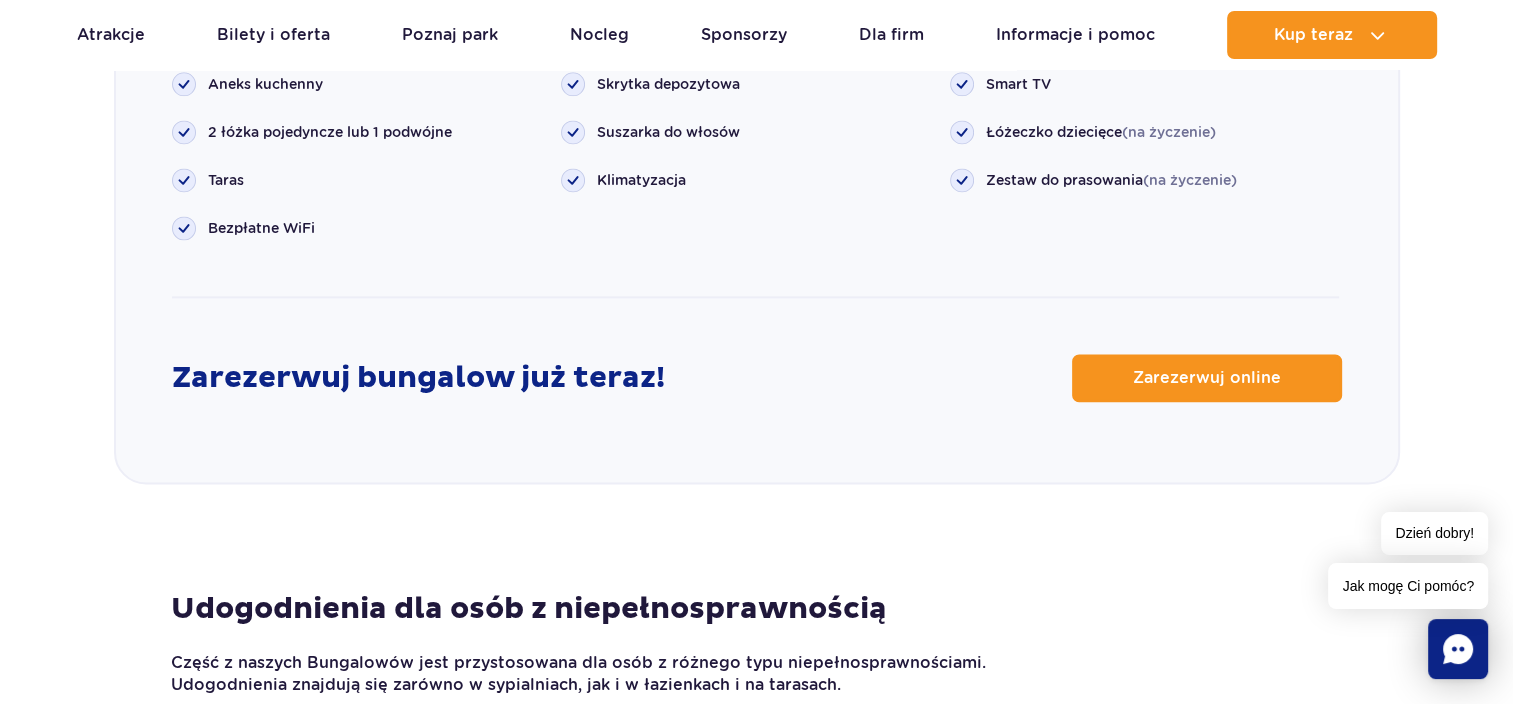 scroll, scrollTop: 2718, scrollLeft: 0, axis: vertical 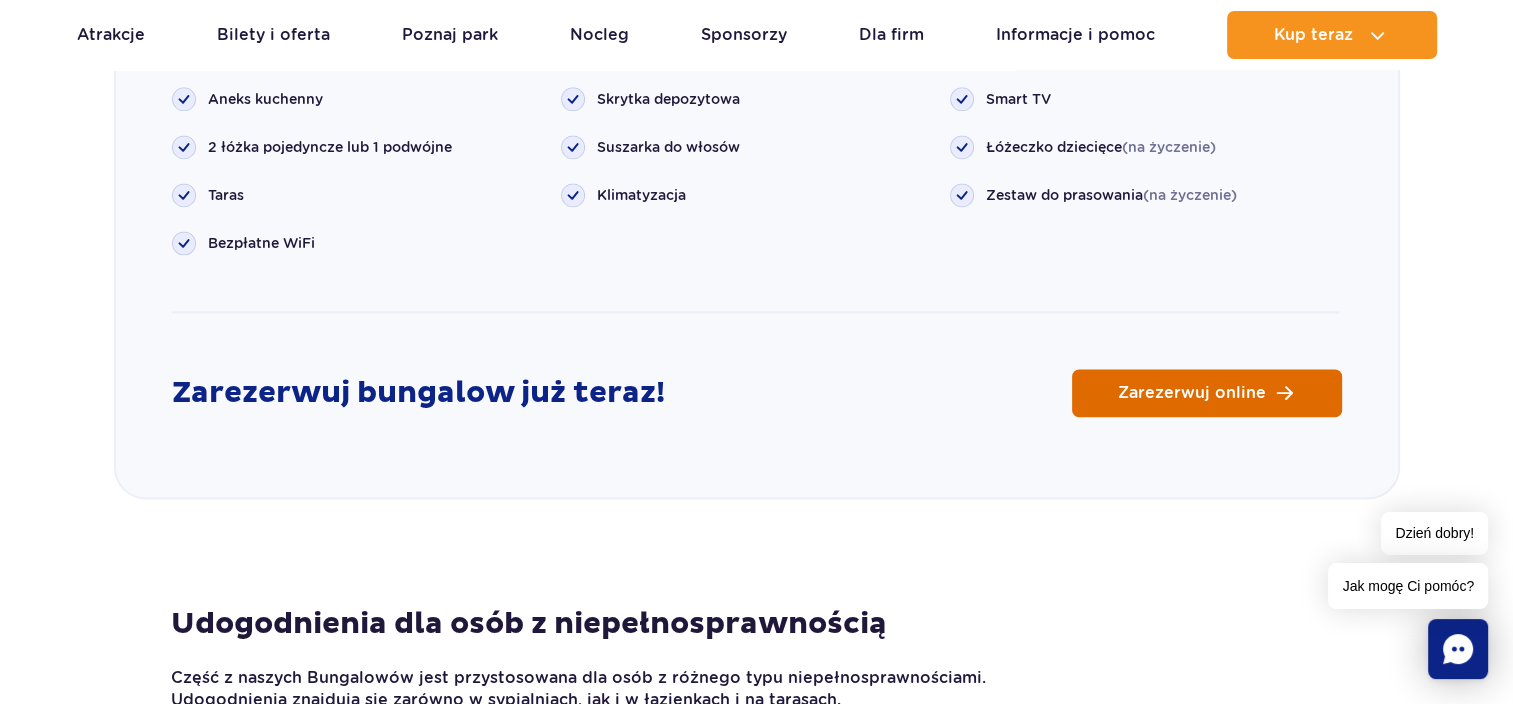 click on "Zarezerwuj online" at bounding box center [1192, 393] 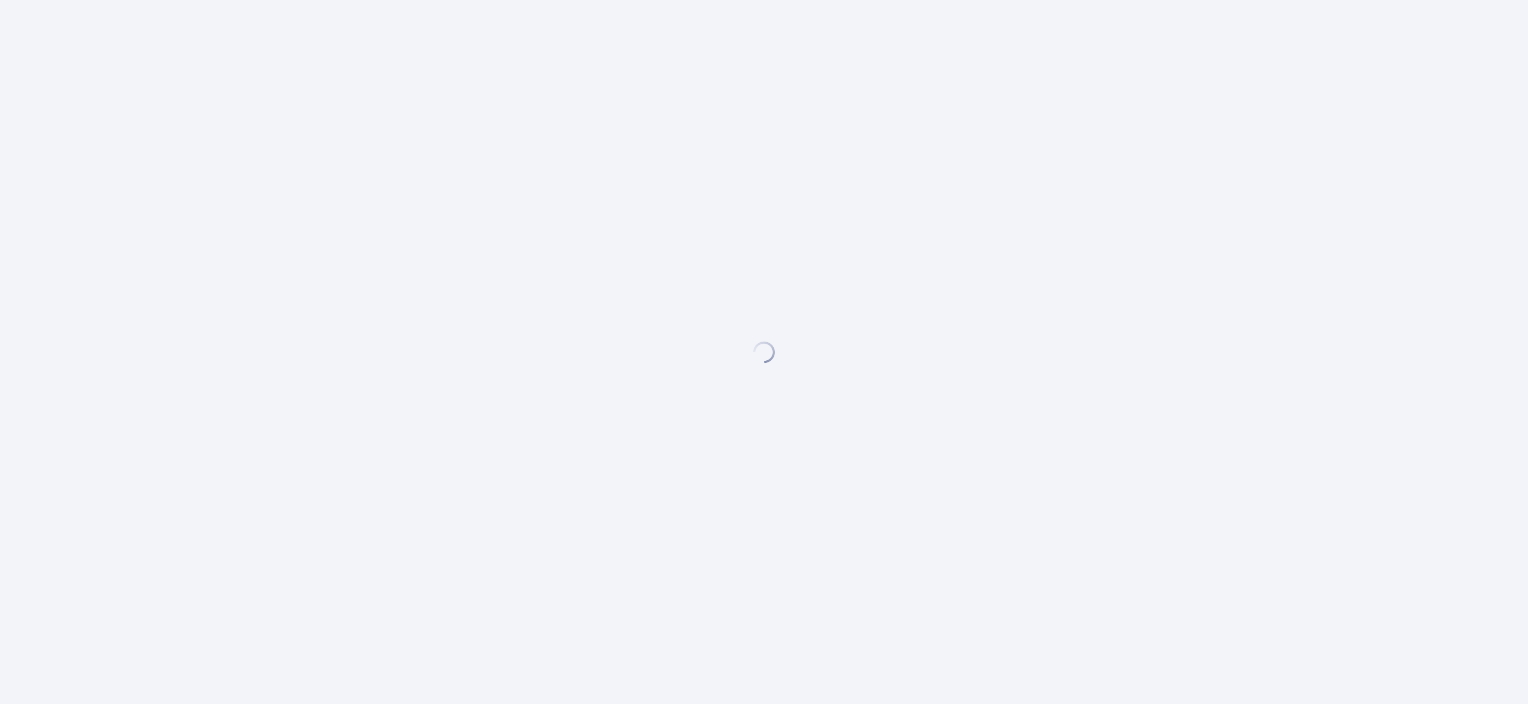scroll, scrollTop: 0, scrollLeft: 0, axis: both 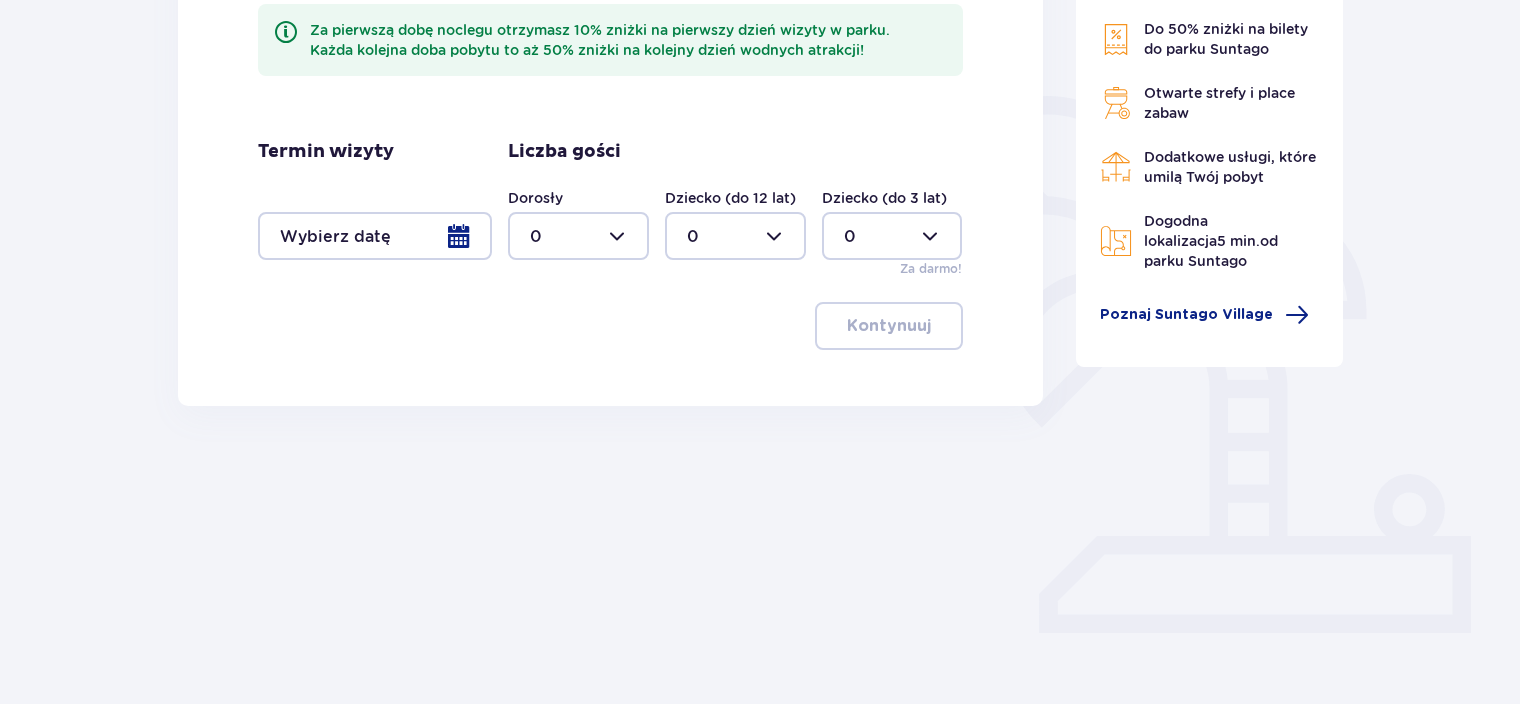 click at bounding box center [375, 236] 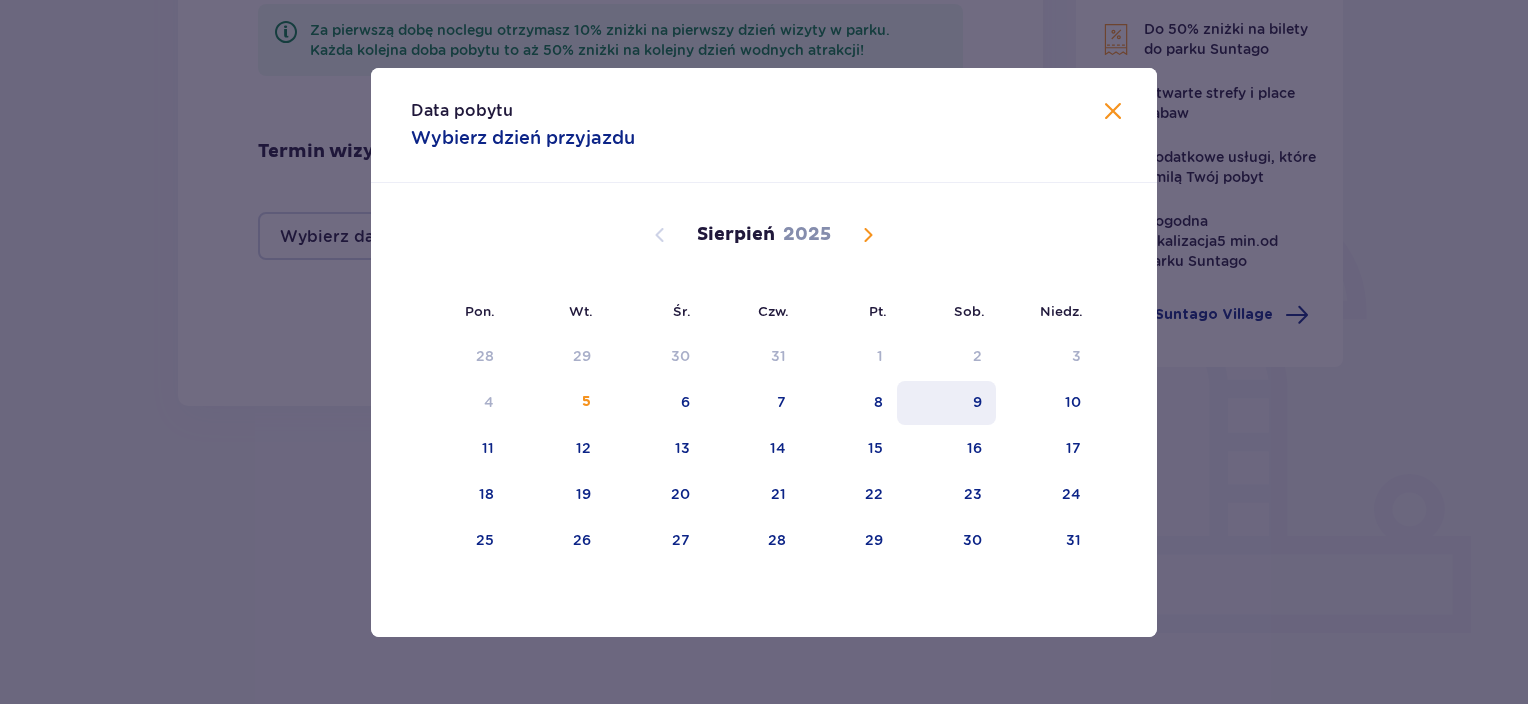 click on "9" at bounding box center (977, 402) 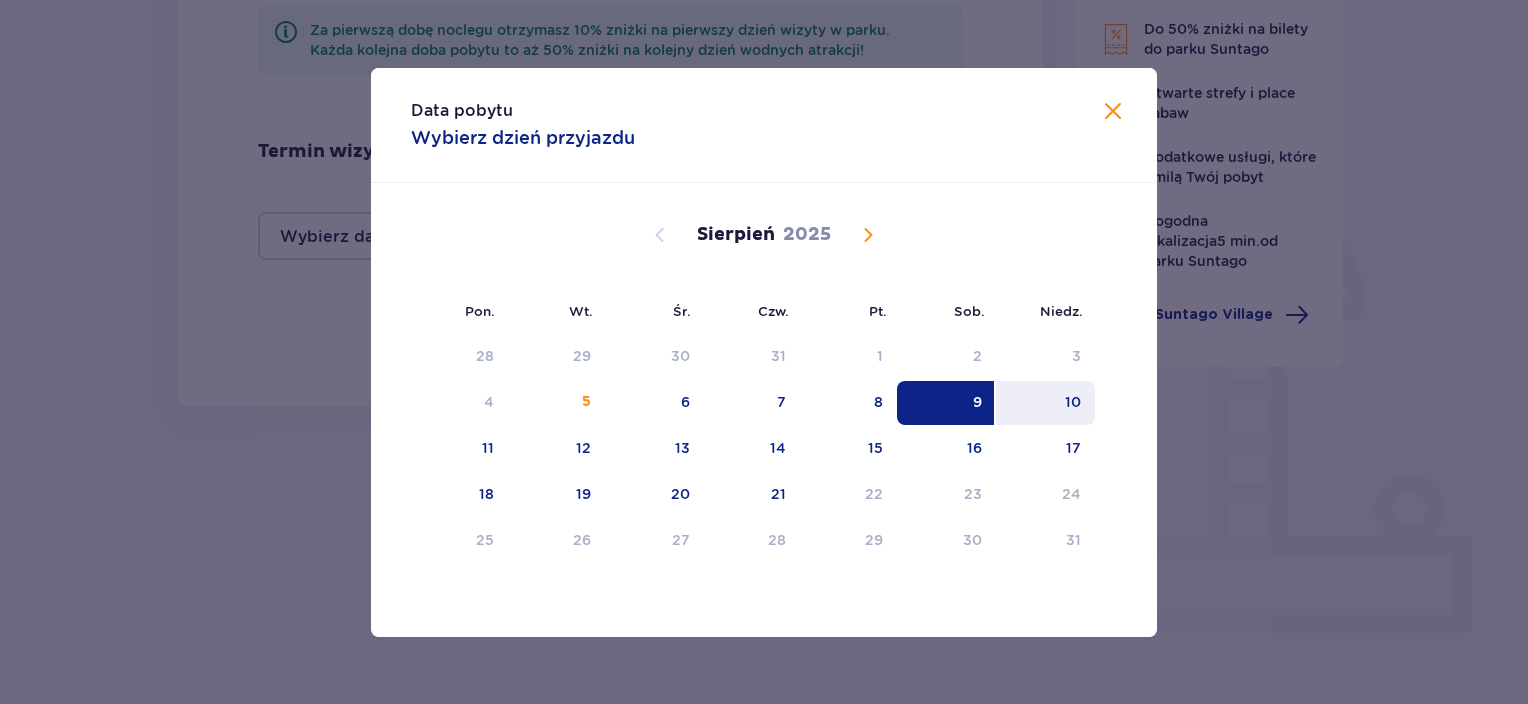 click on "10" at bounding box center [1073, 402] 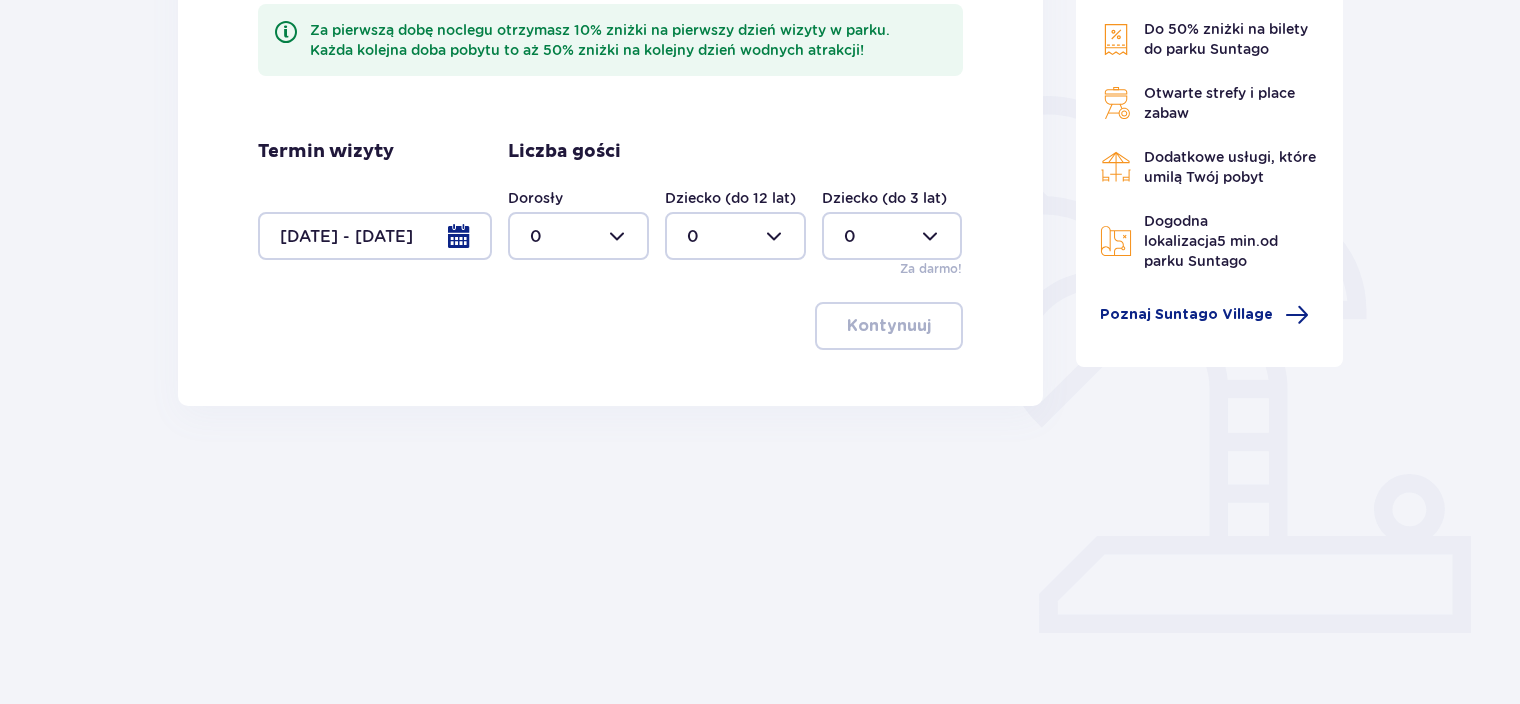 click at bounding box center (578, 236) 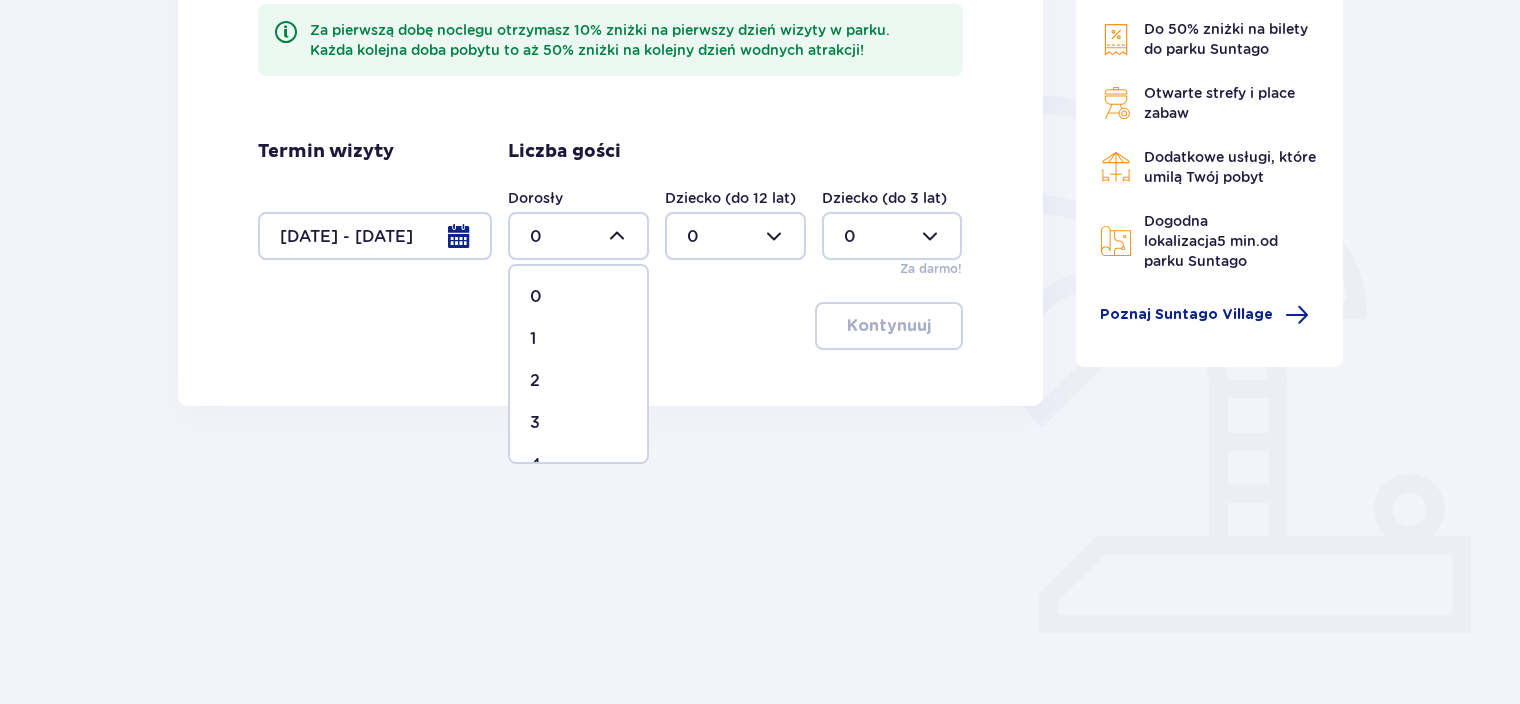 click on "1" at bounding box center [533, 339] 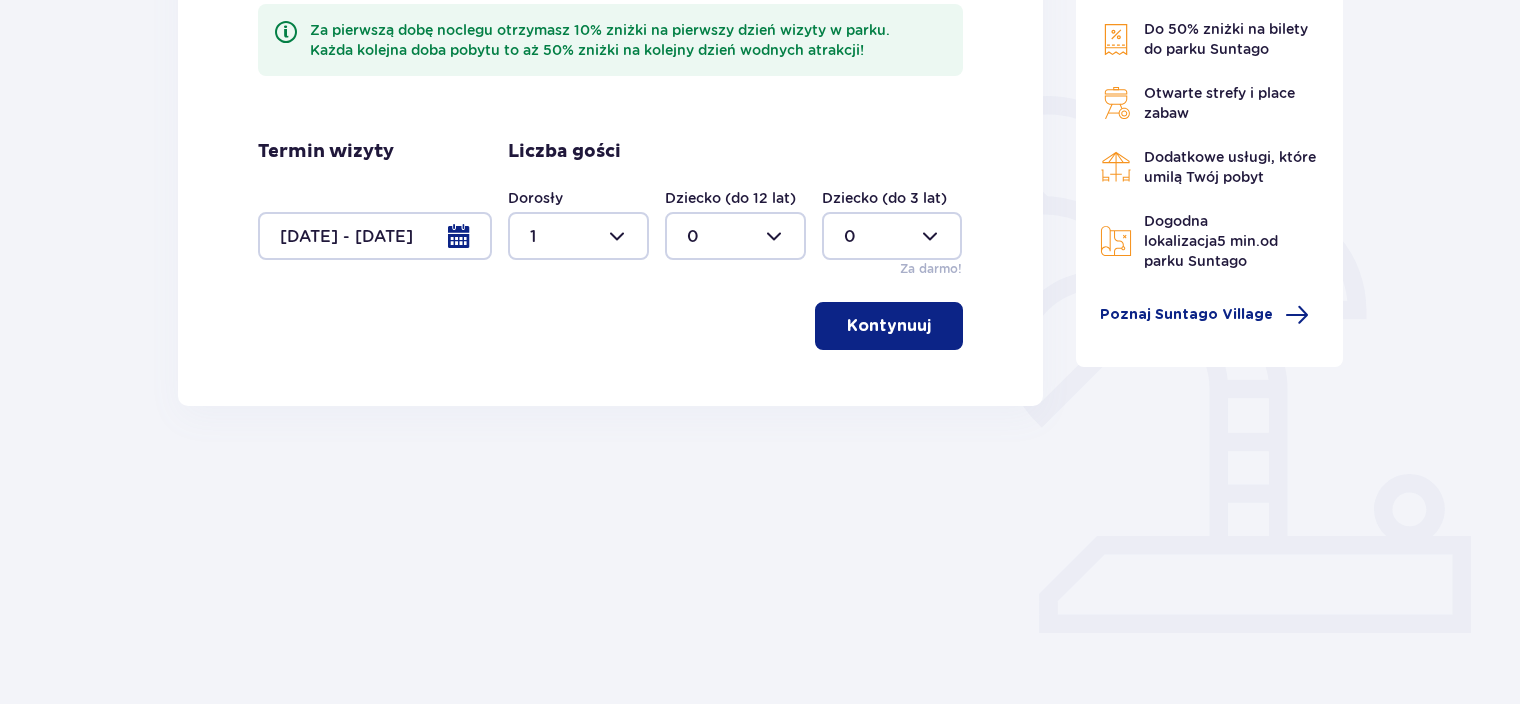 drag, startPoint x: 784, startPoint y: 236, endPoint x: 780, endPoint y: 246, distance: 10.770329 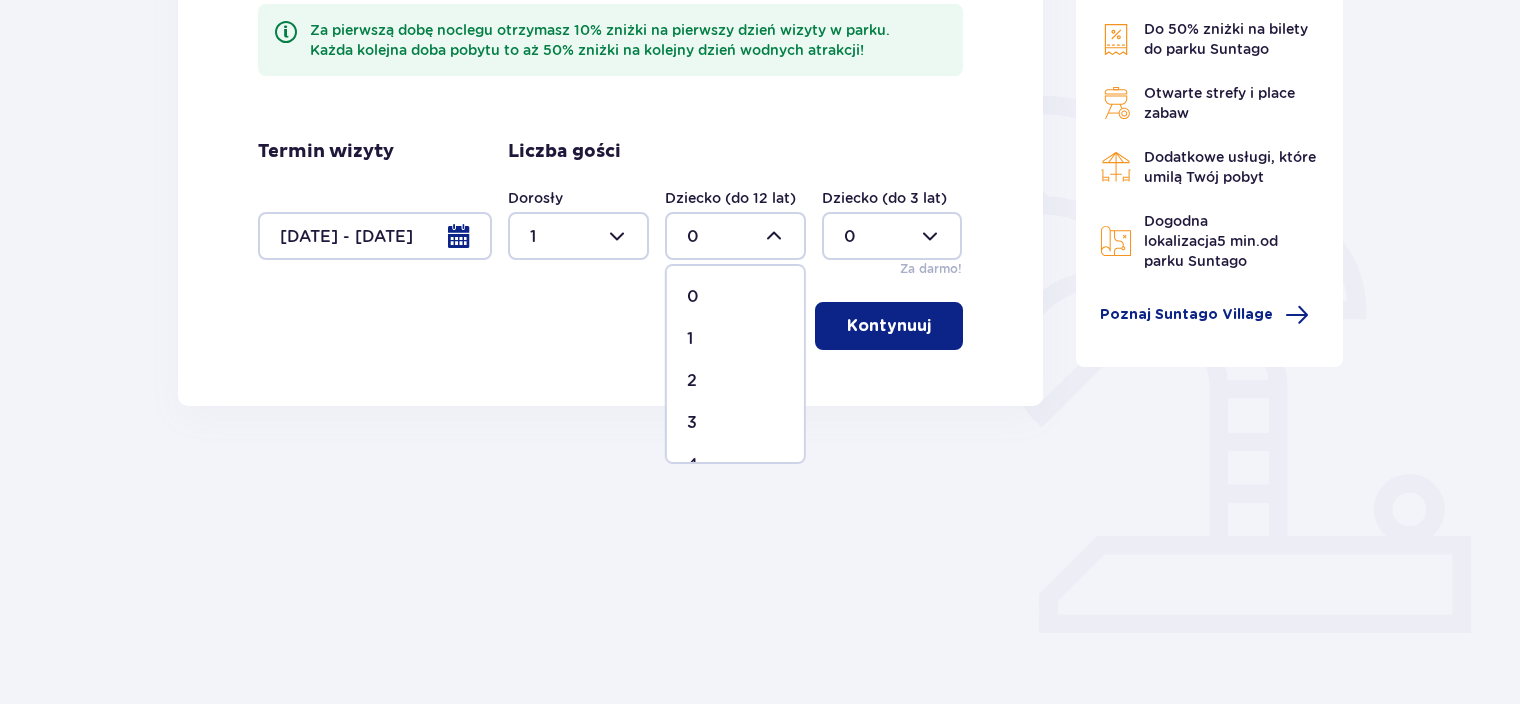 click on "1" at bounding box center (735, 339) 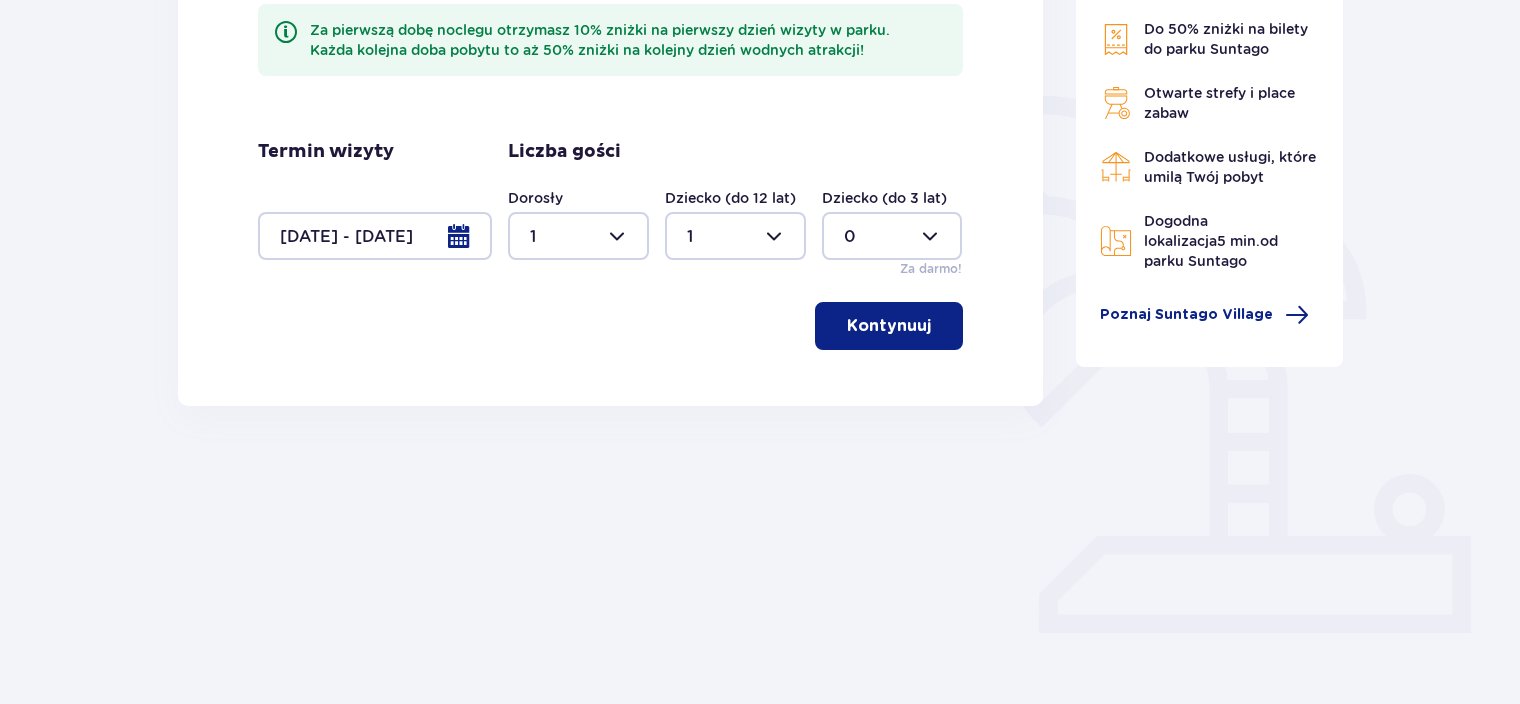 click at bounding box center (935, 326) 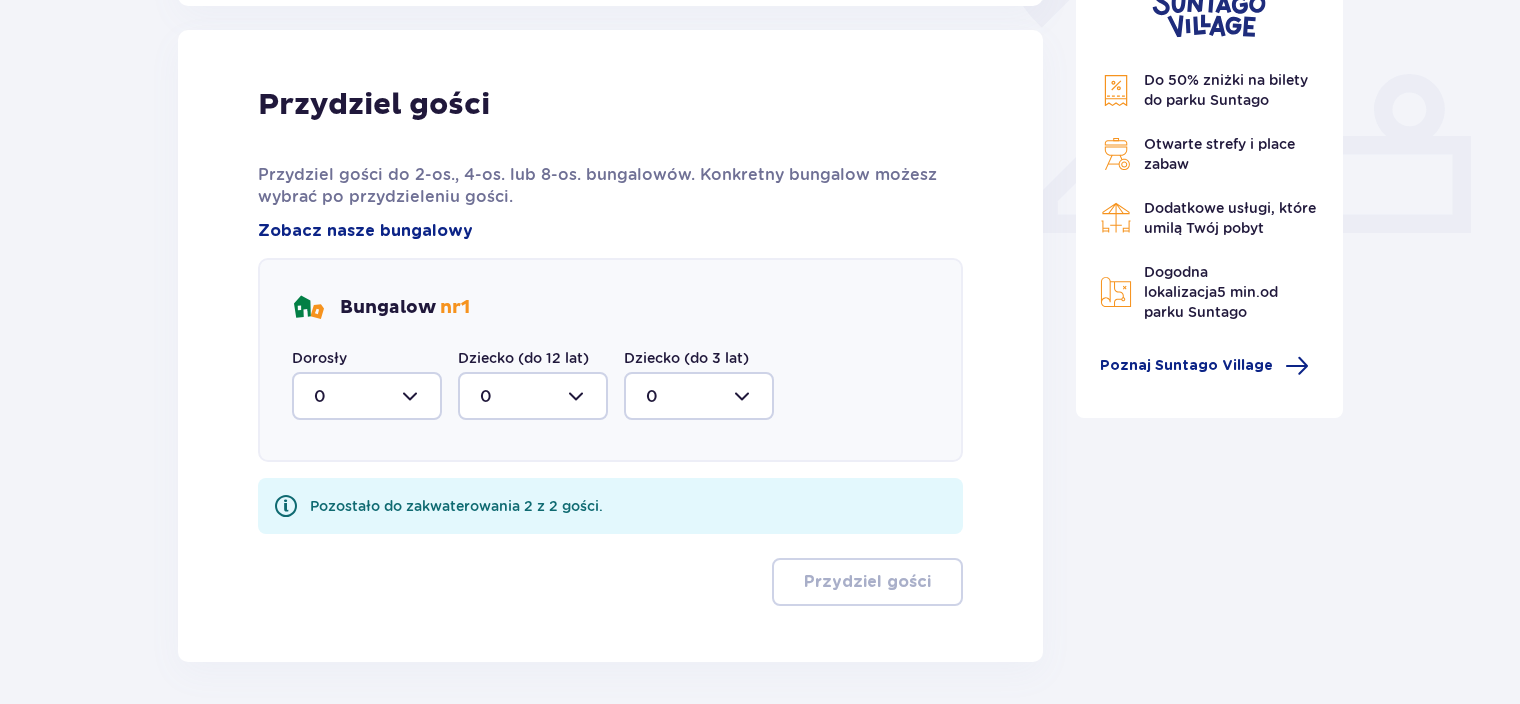 scroll, scrollTop: 806, scrollLeft: 0, axis: vertical 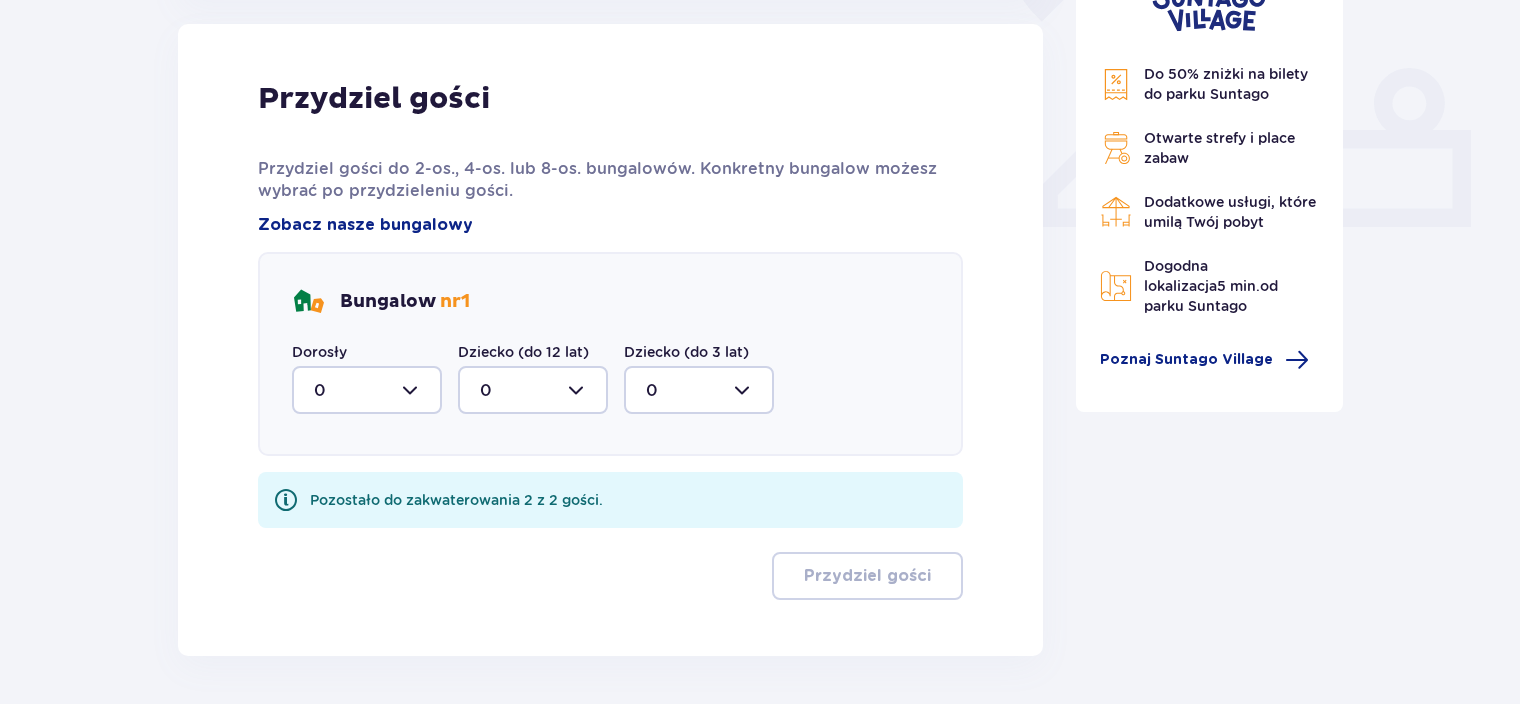 click at bounding box center (367, 390) 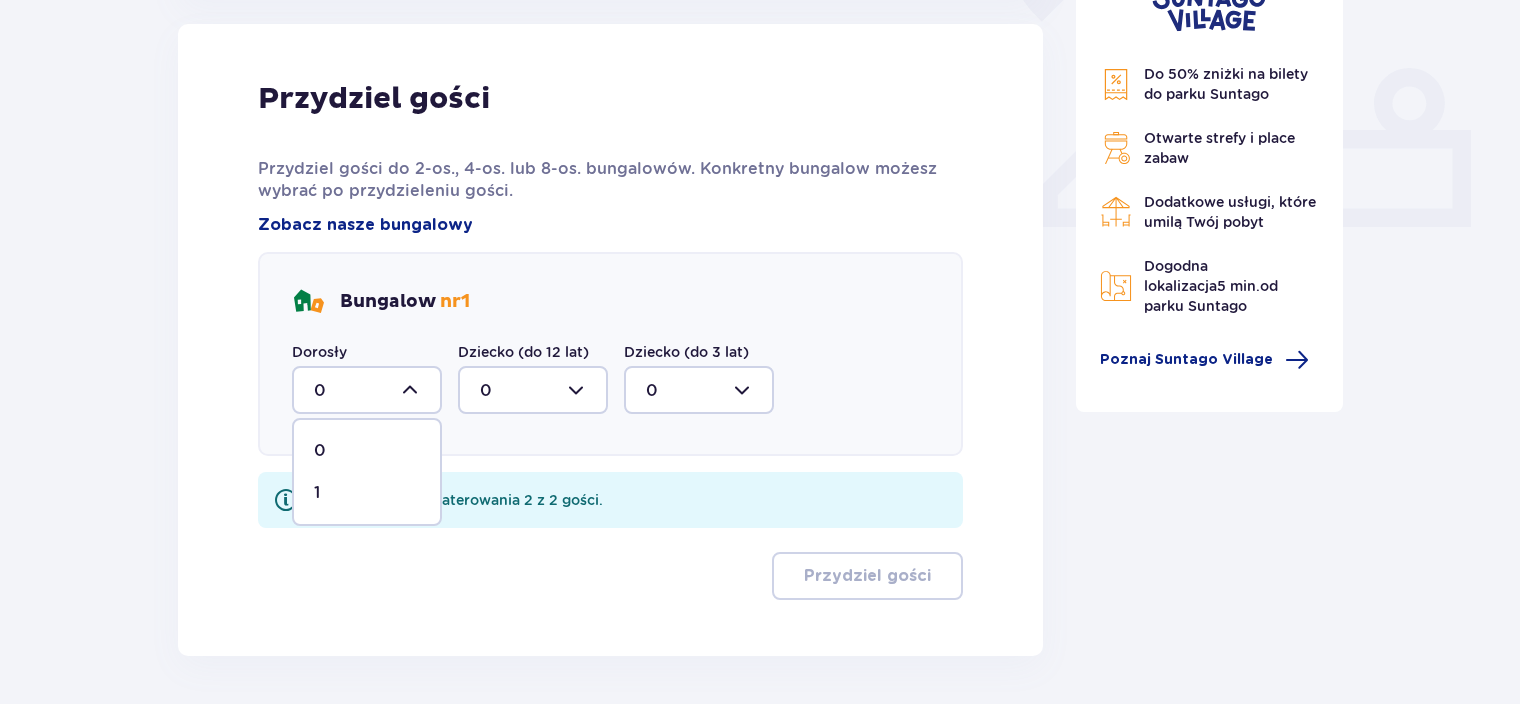 click on "1" at bounding box center (317, 493) 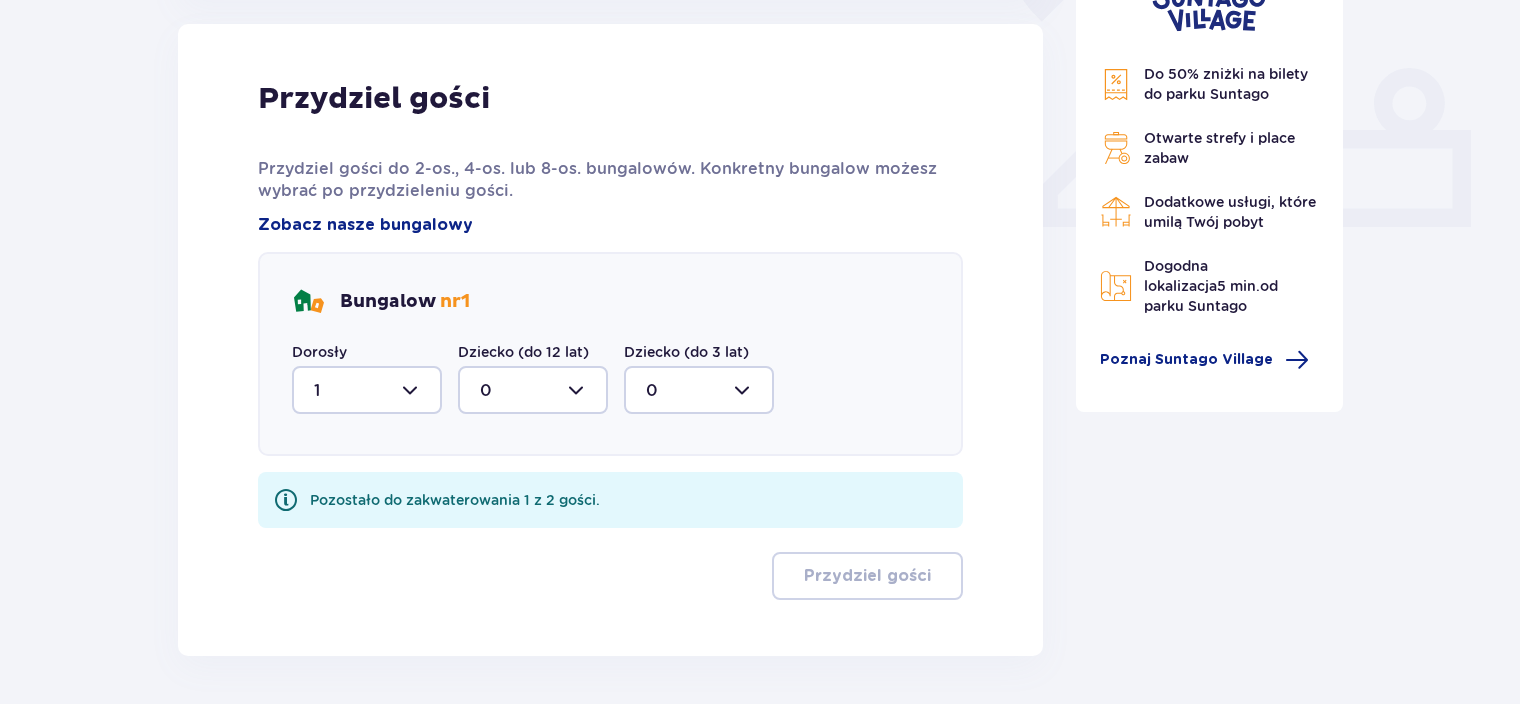 click at bounding box center [533, 390] 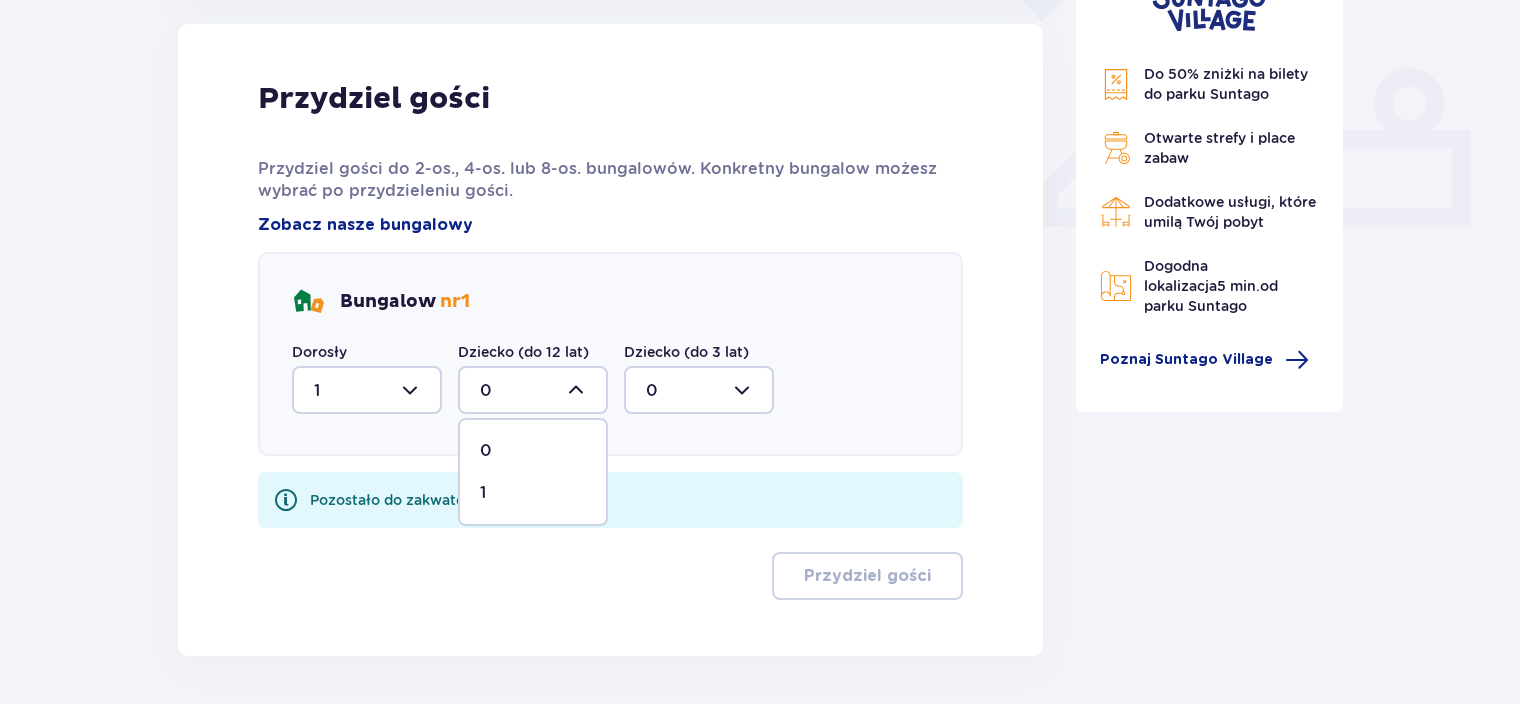 click on "1" at bounding box center (533, 493) 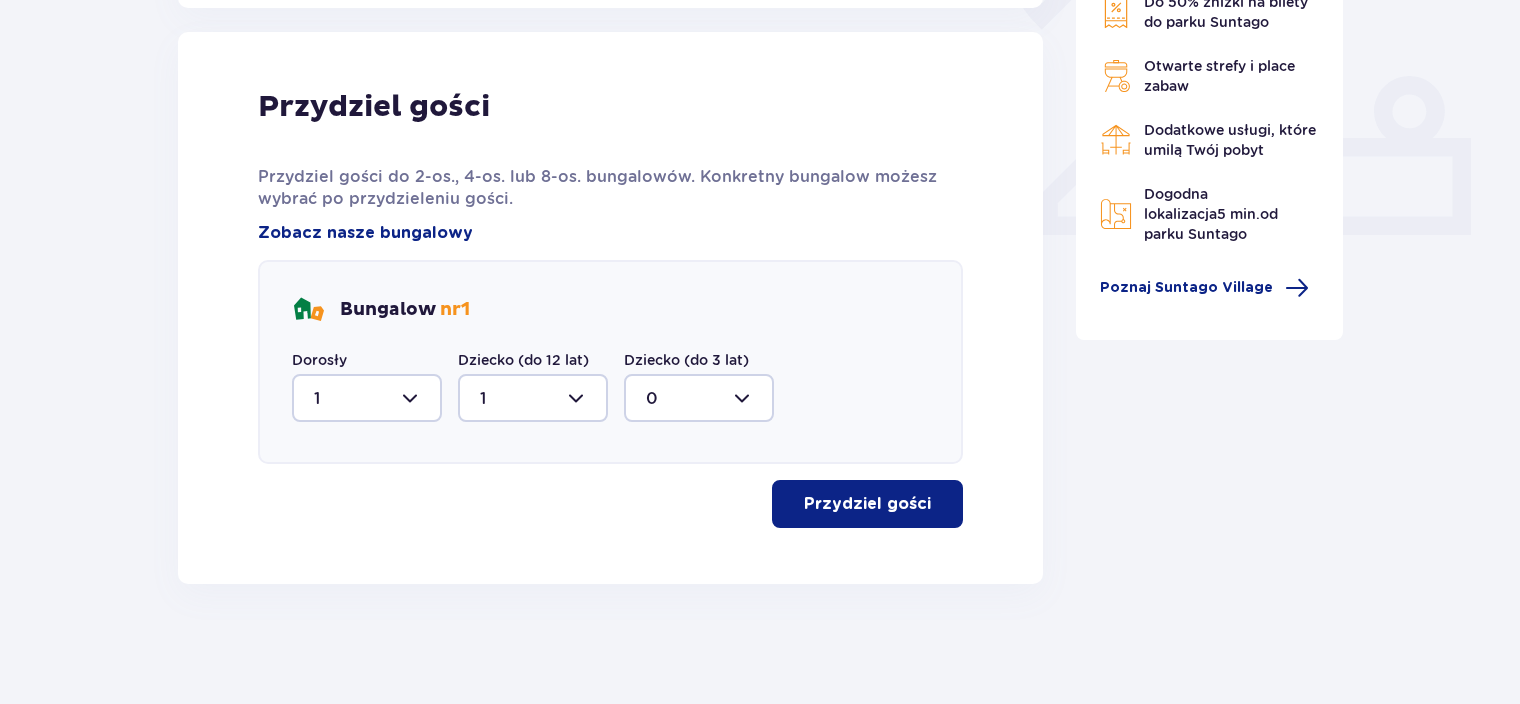 scroll, scrollTop: 797, scrollLeft: 0, axis: vertical 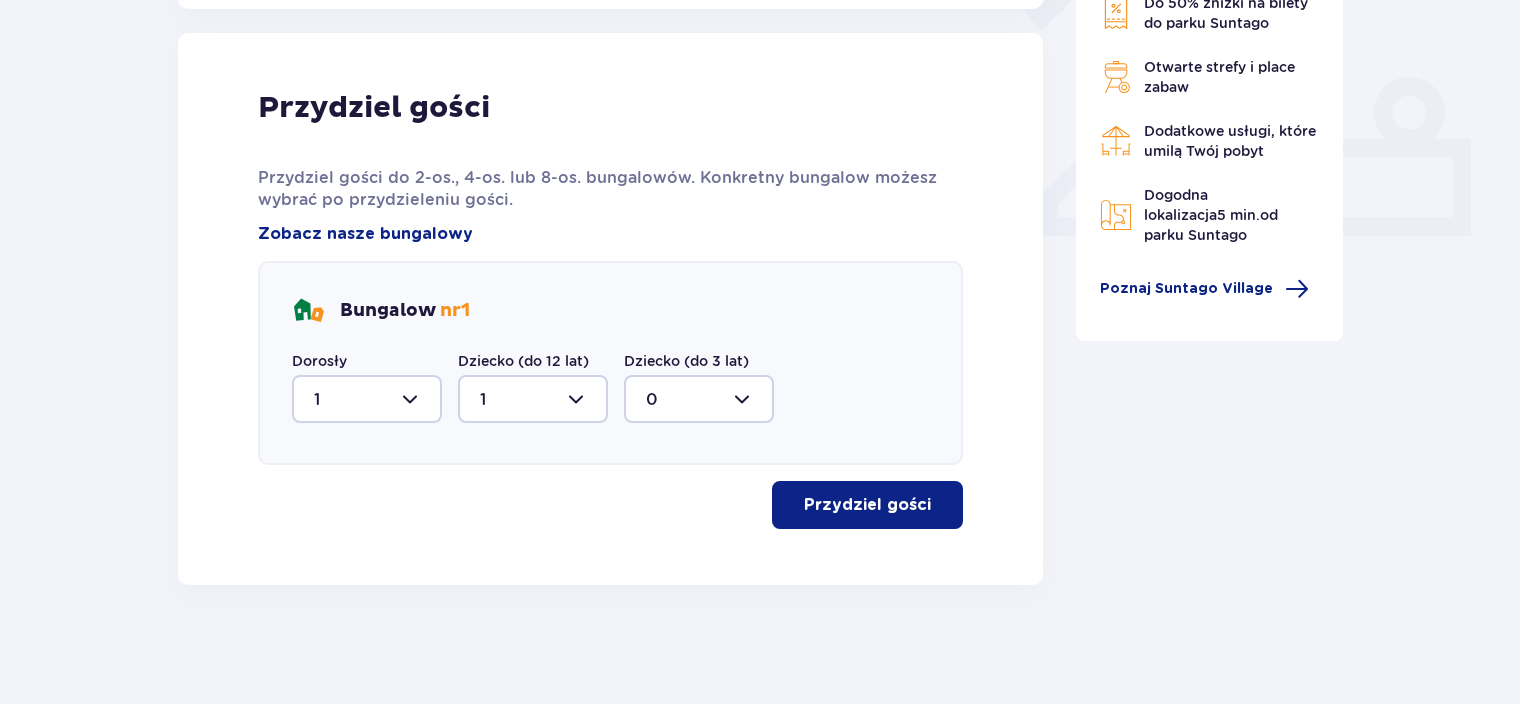 click at bounding box center [533, 399] 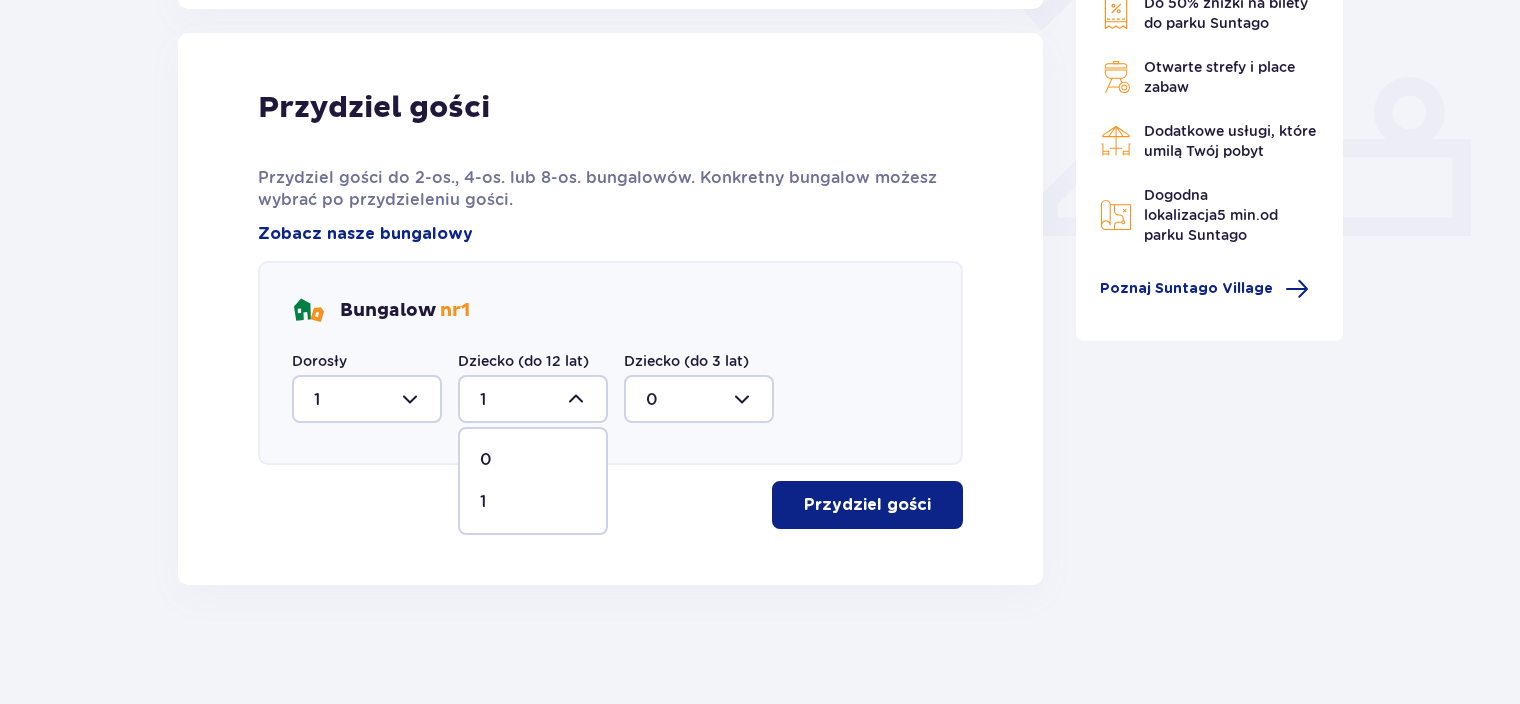 click on "0" at bounding box center (486, 460) 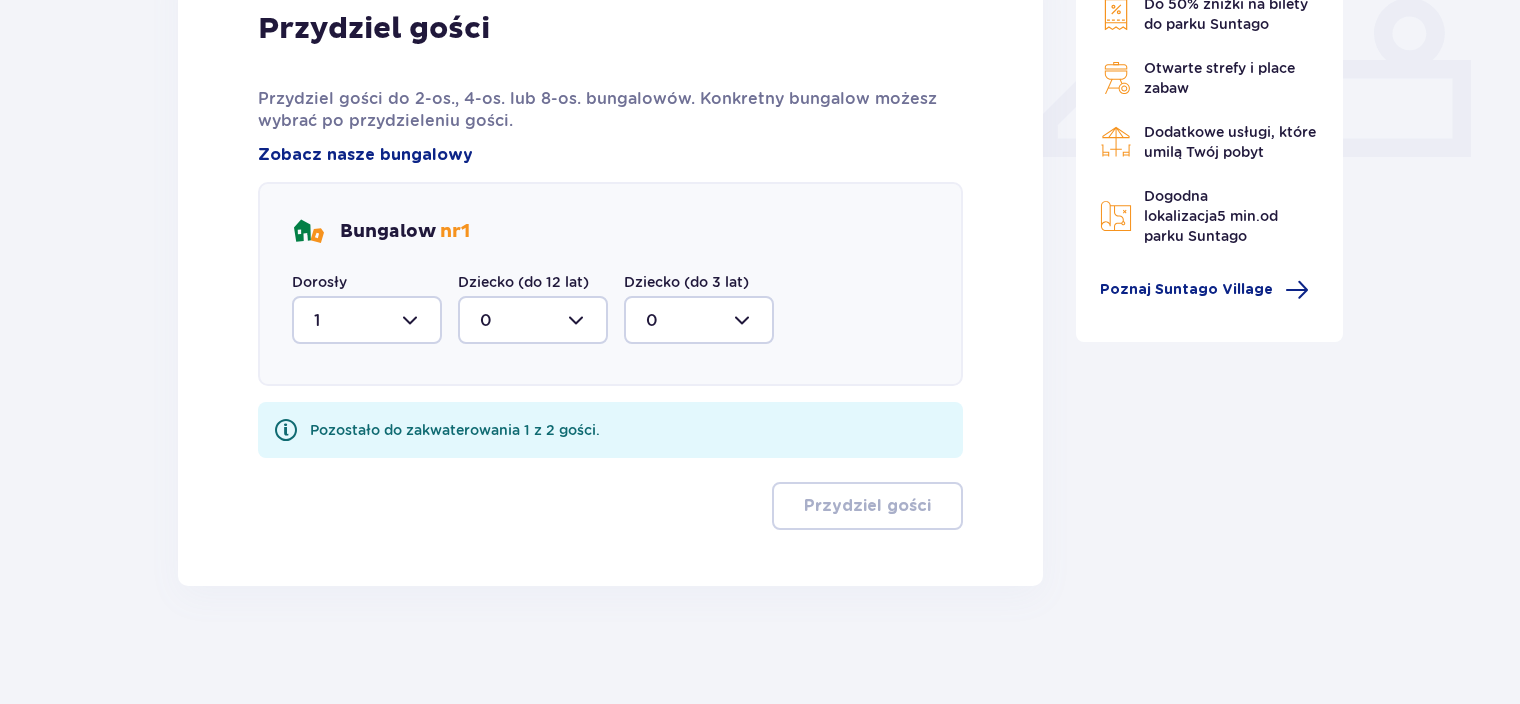scroll, scrollTop: 877, scrollLeft: 0, axis: vertical 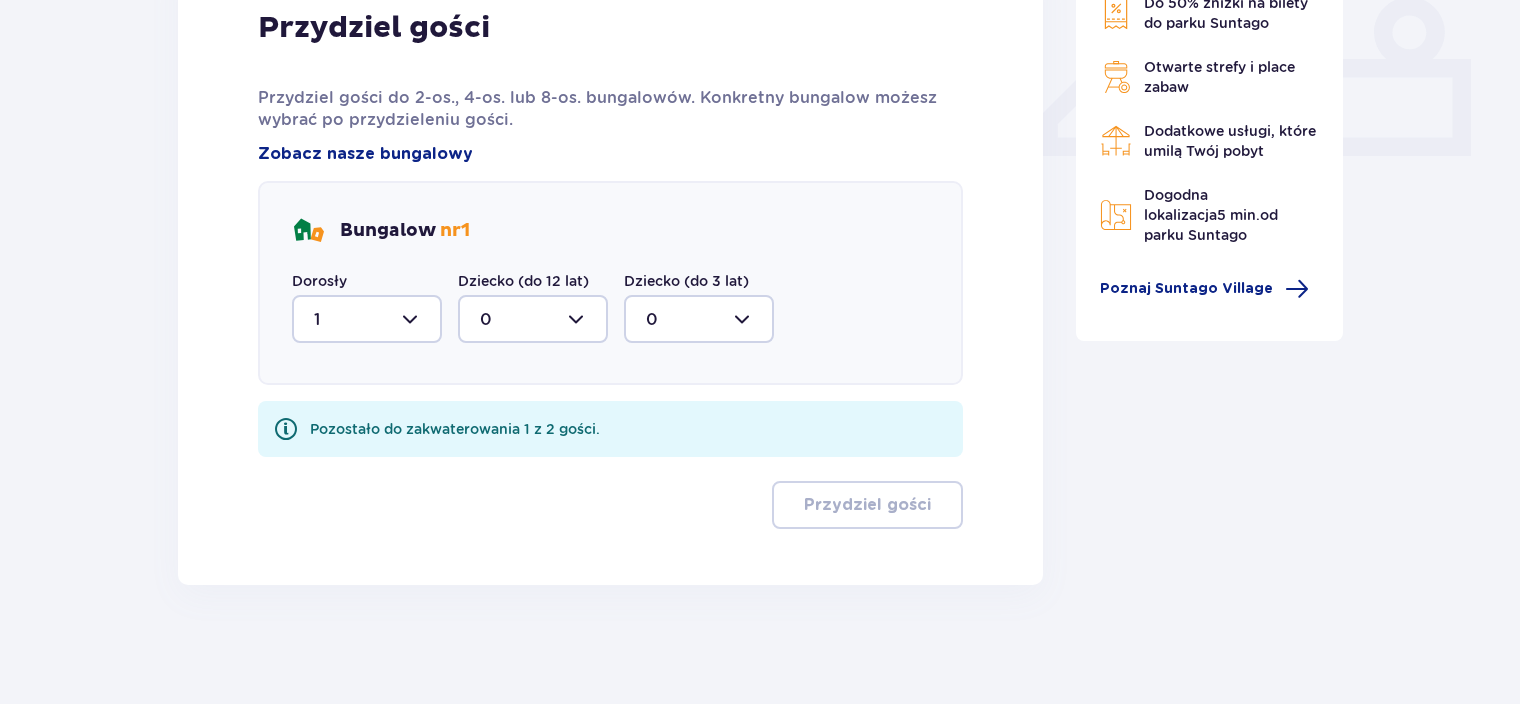 click at bounding box center [533, 319] 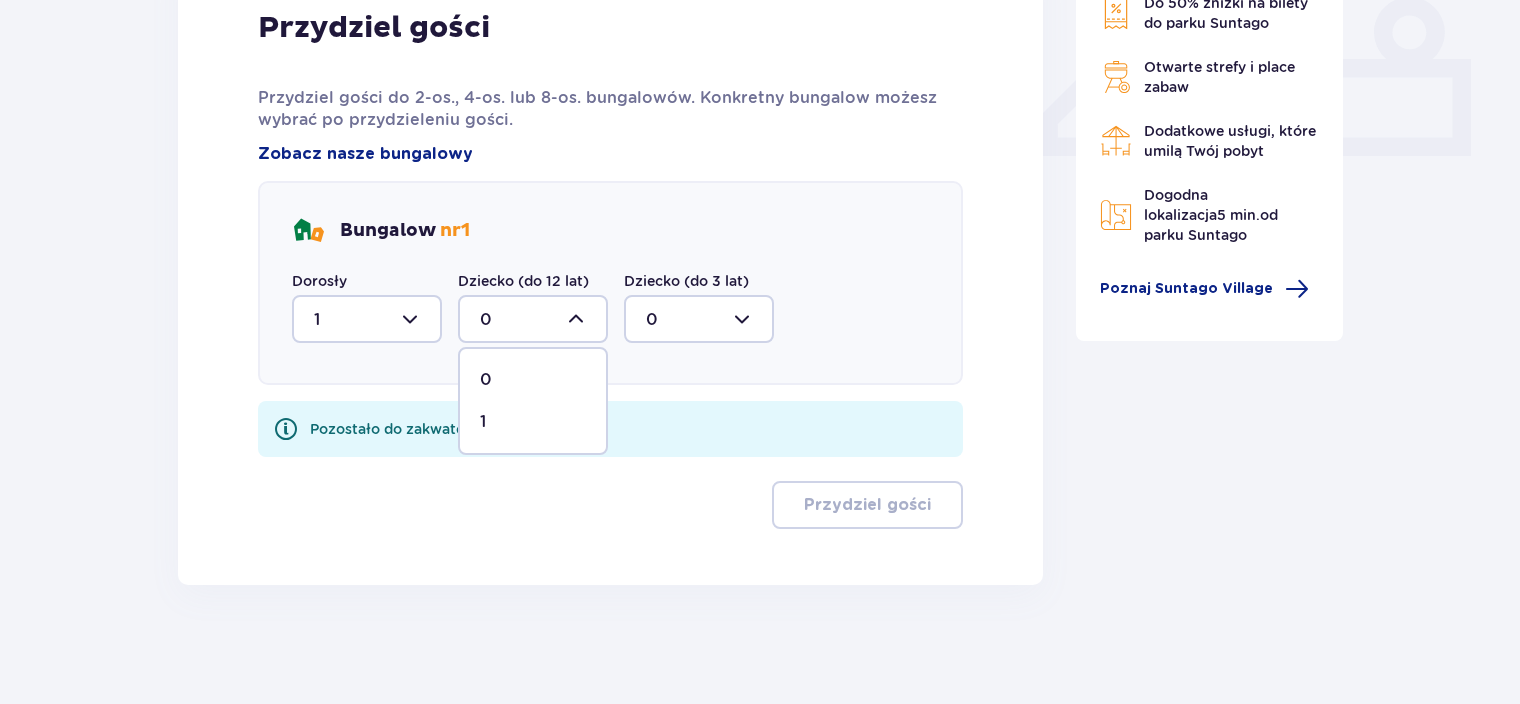 click on "1" at bounding box center (533, 422) 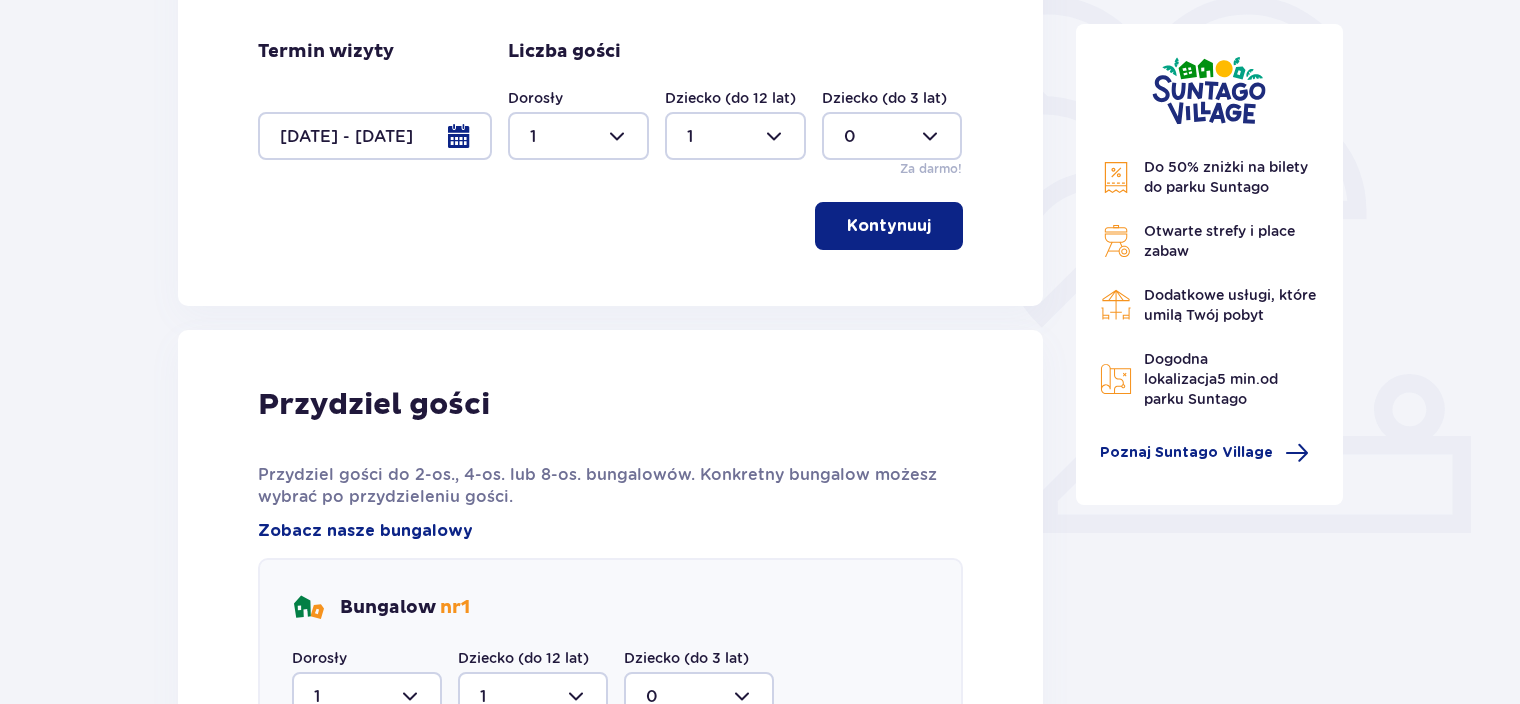scroll, scrollTop: 797, scrollLeft: 0, axis: vertical 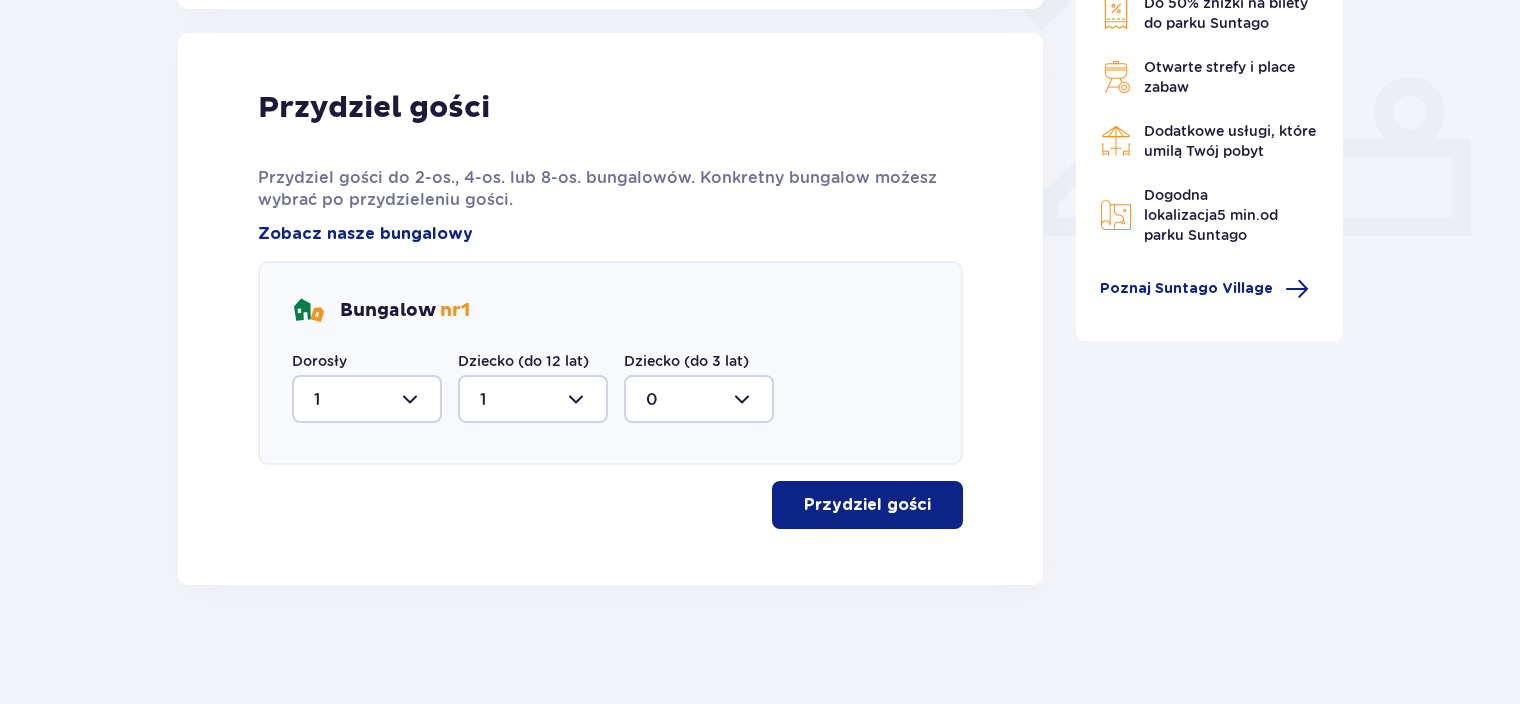 click on "Przydziel gości" at bounding box center (867, 505) 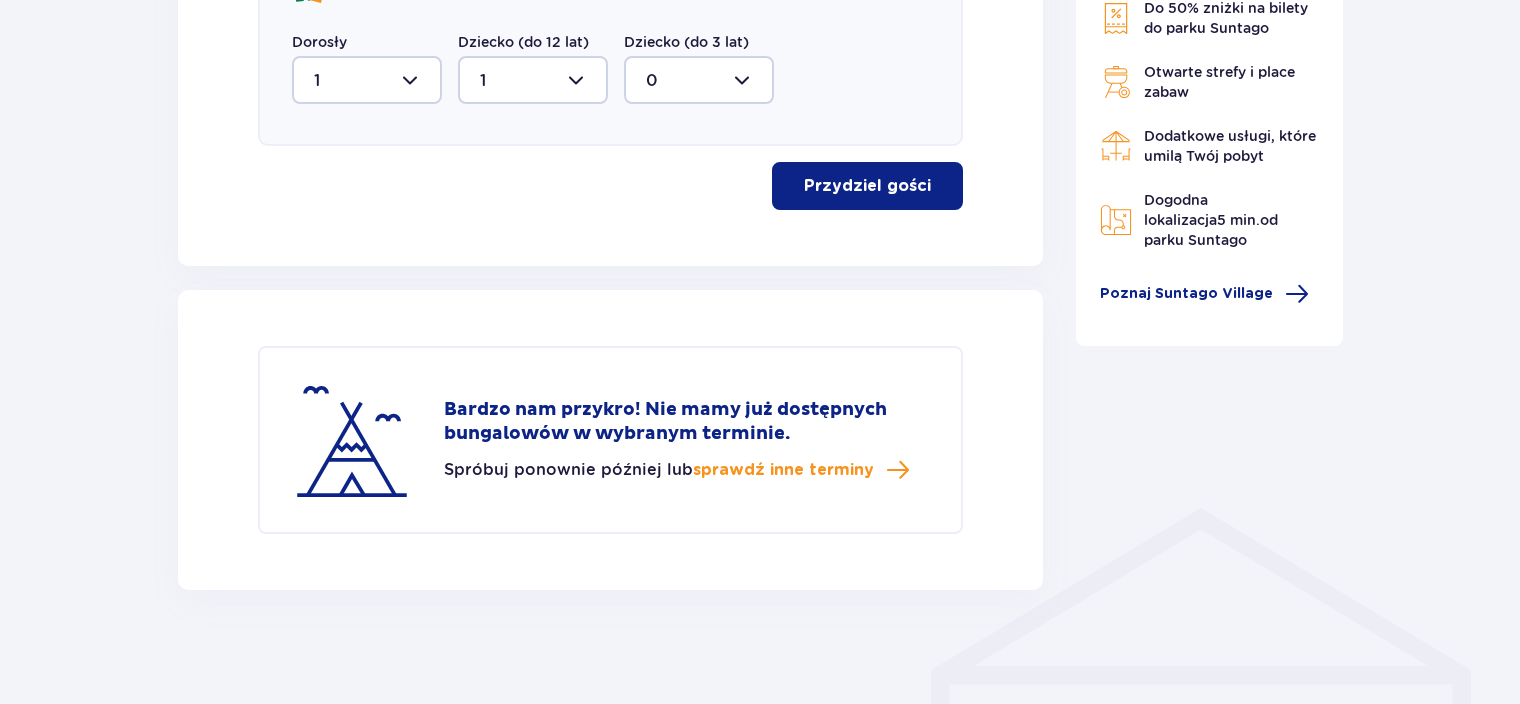 scroll, scrollTop: 1120, scrollLeft: 0, axis: vertical 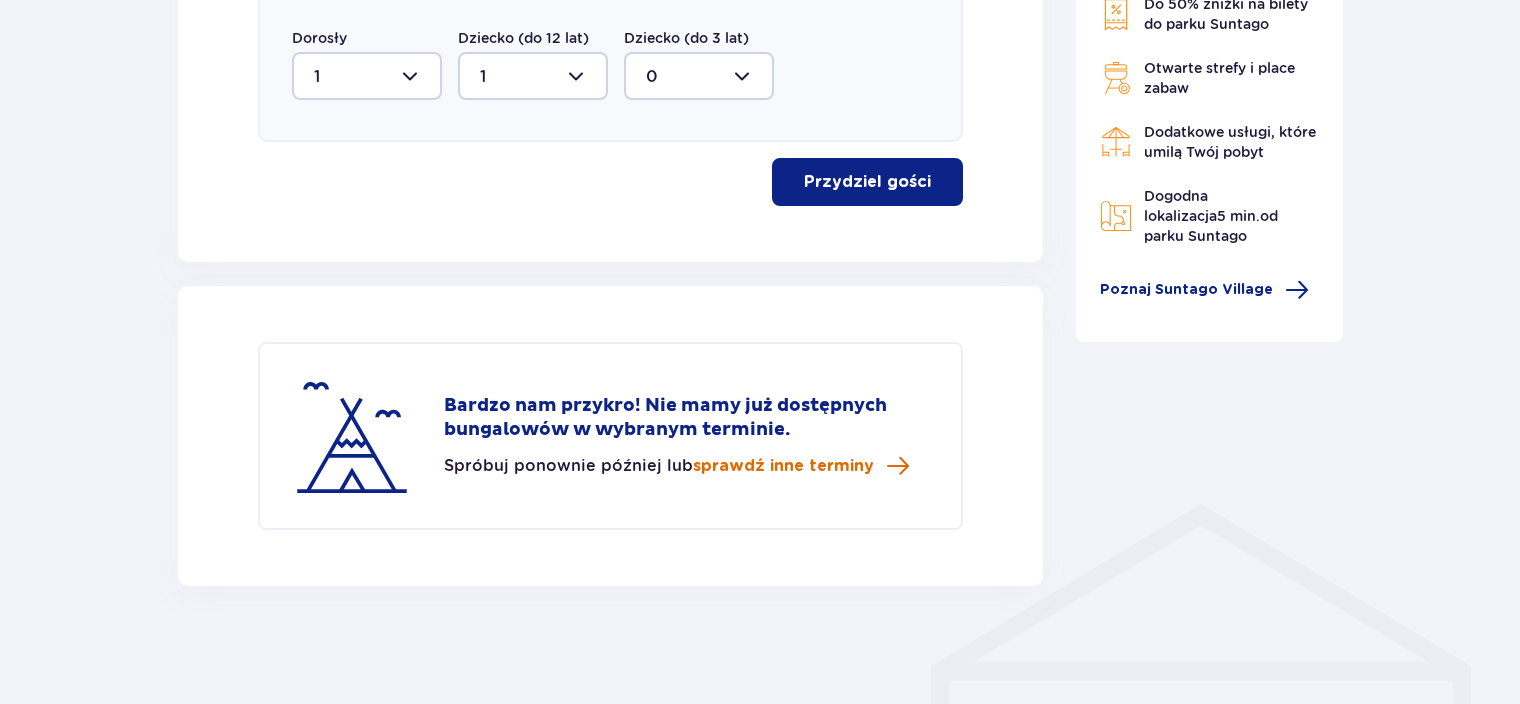 click on "sprawdź inne terminy" at bounding box center (783, 466) 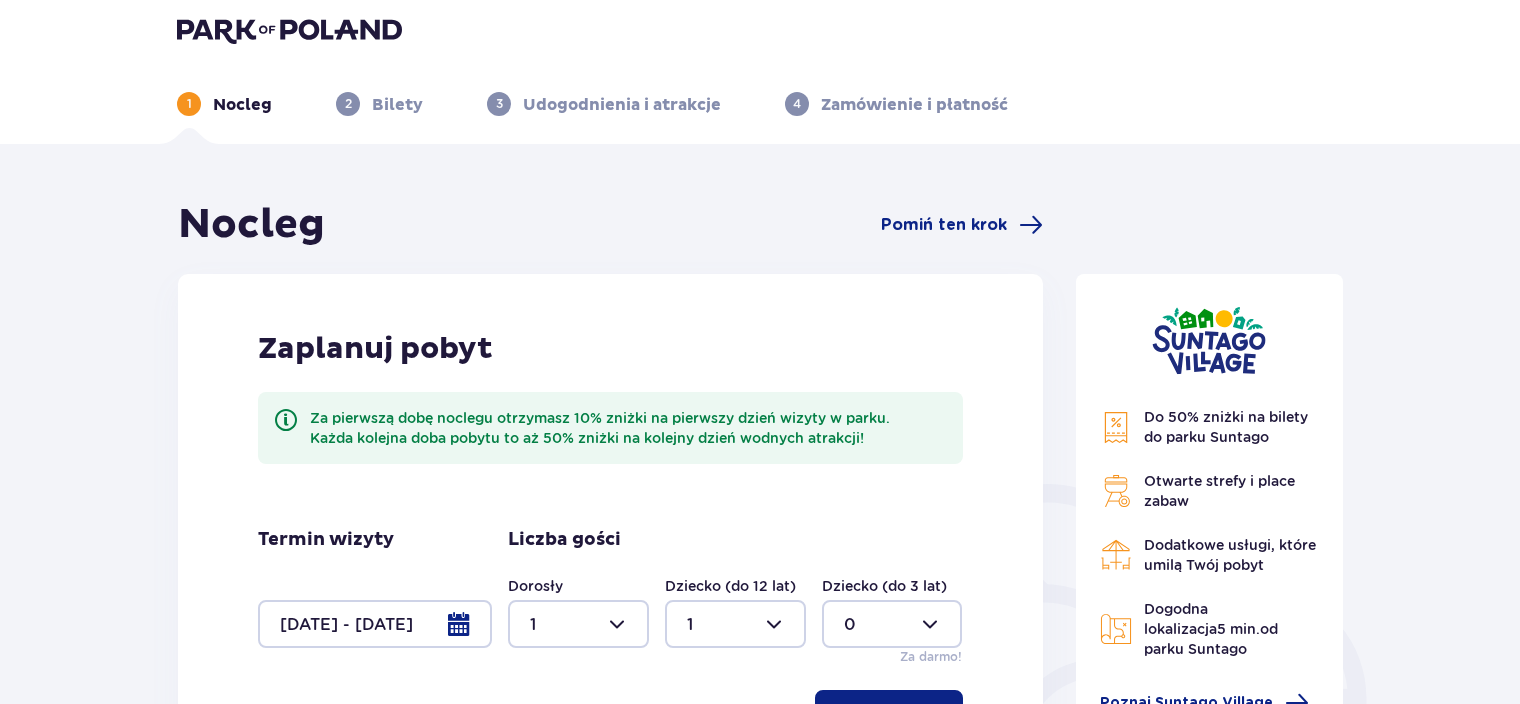 scroll, scrollTop: 0, scrollLeft: 0, axis: both 